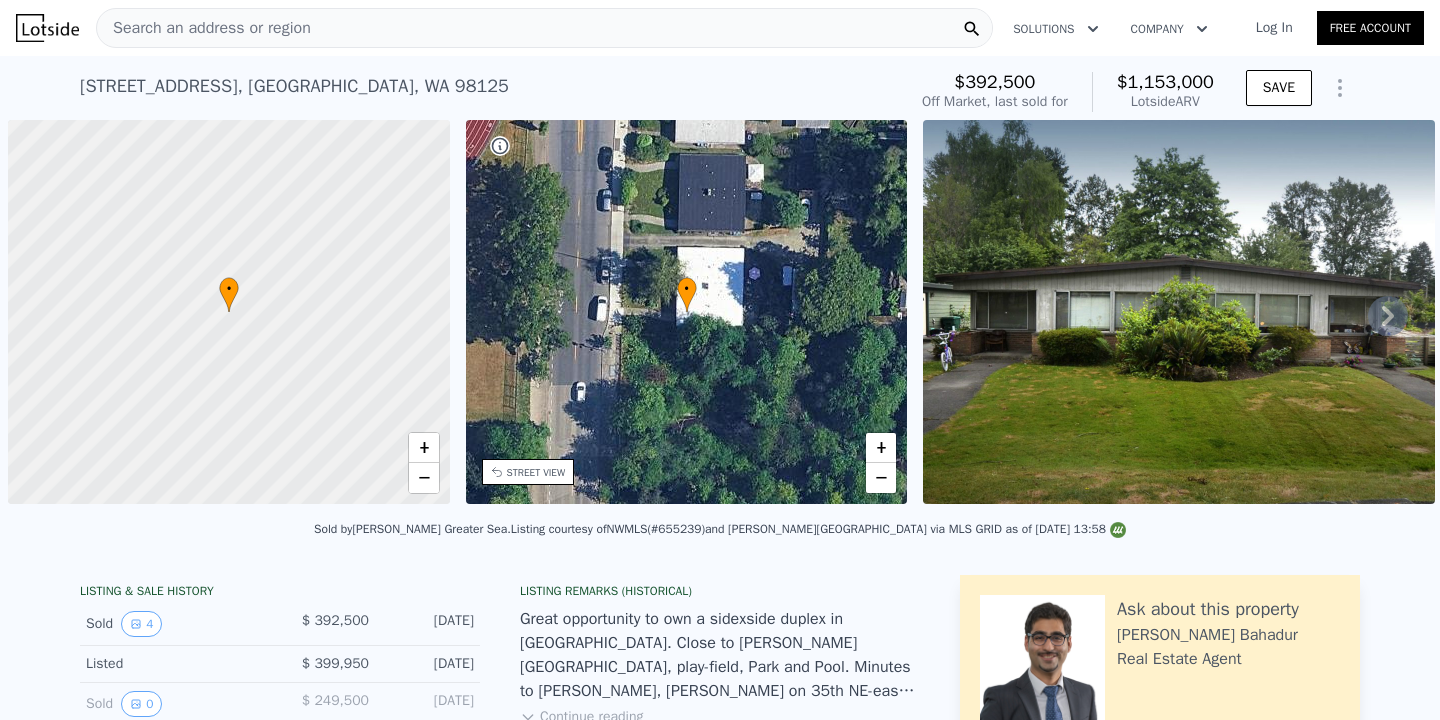 scroll, scrollTop: 0, scrollLeft: 0, axis: both 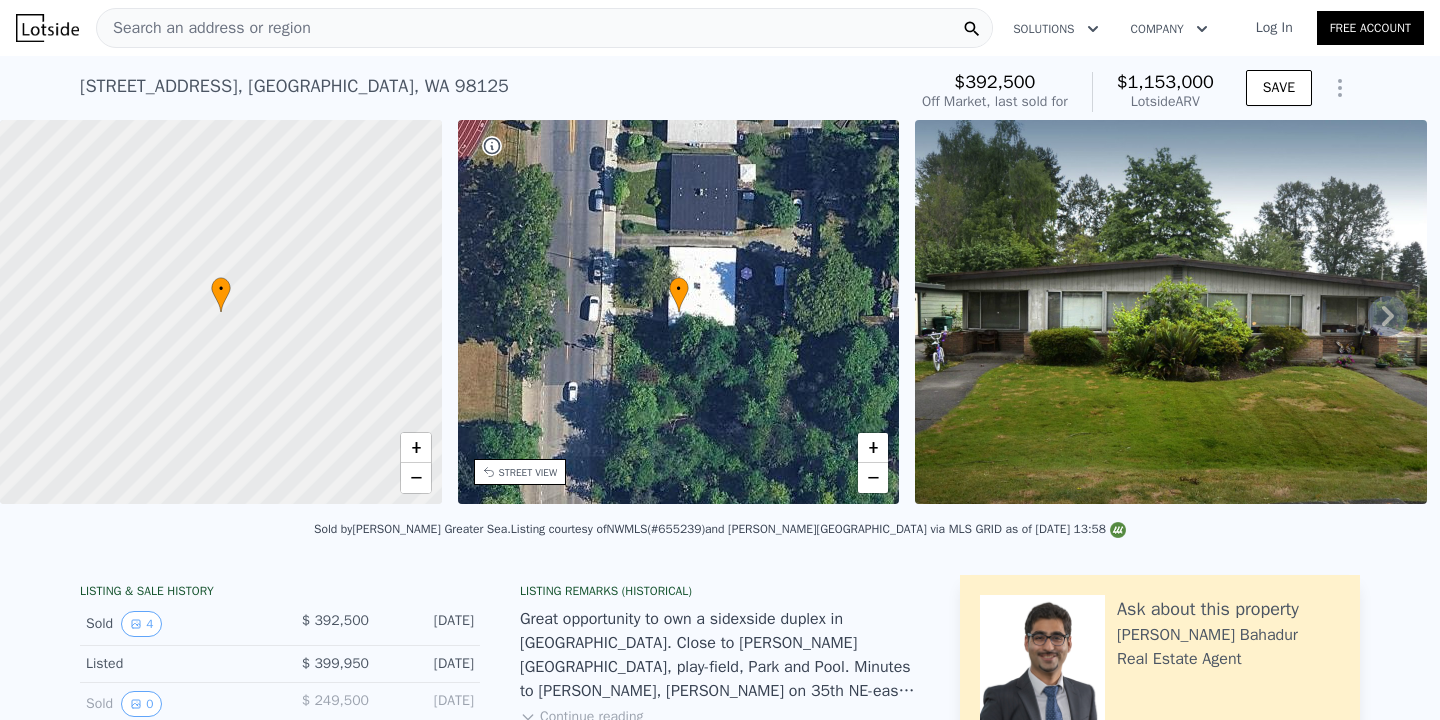 click on "Search an address or region" at bounding box center (544, 28) 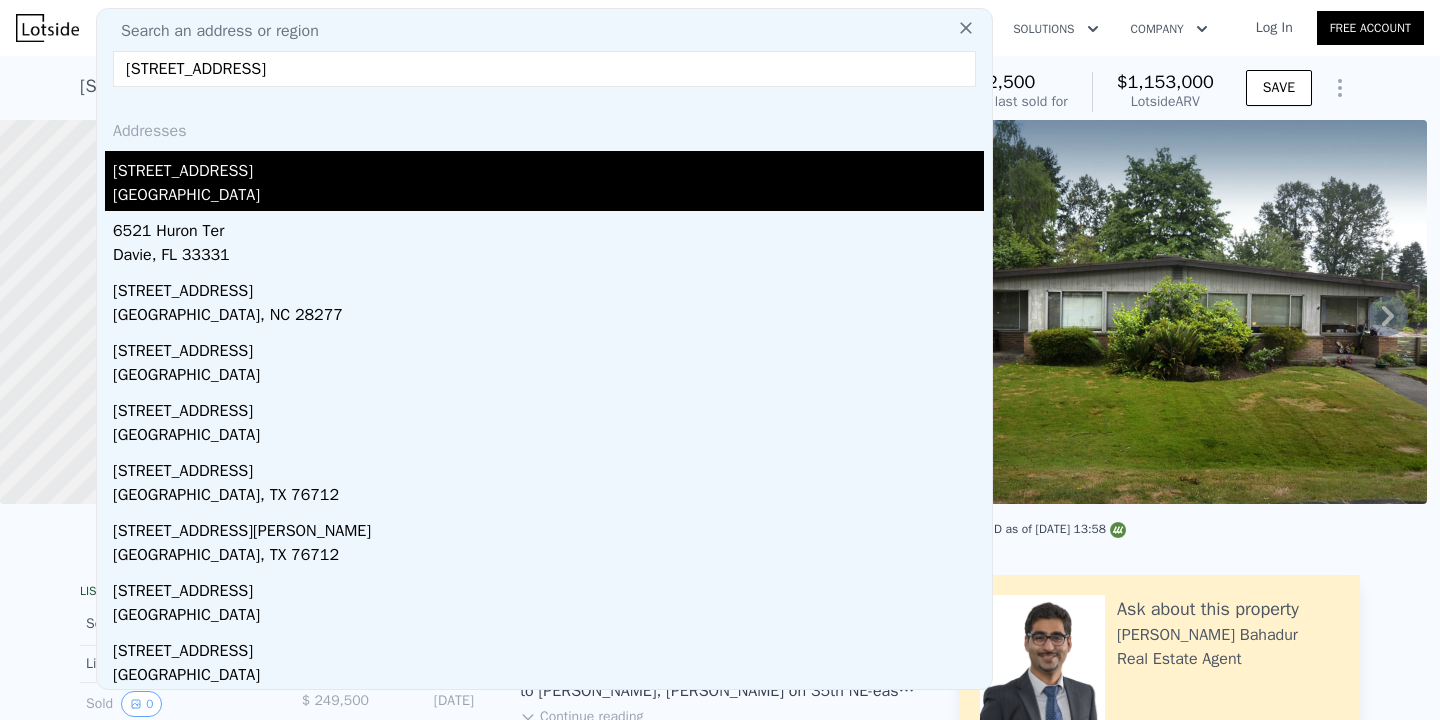 type on "[STREET_ADDRESS]" 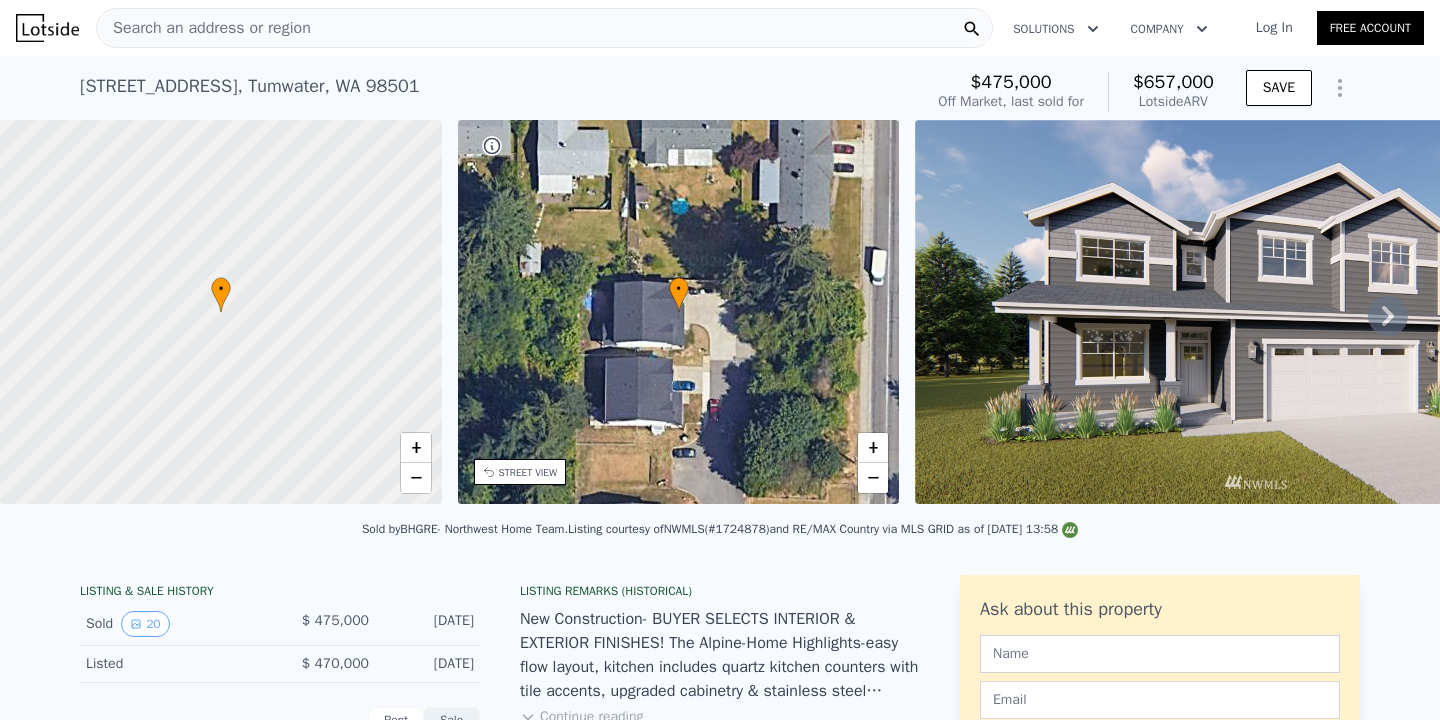 click on "Search an address or region" at bounding box center (544, 28) 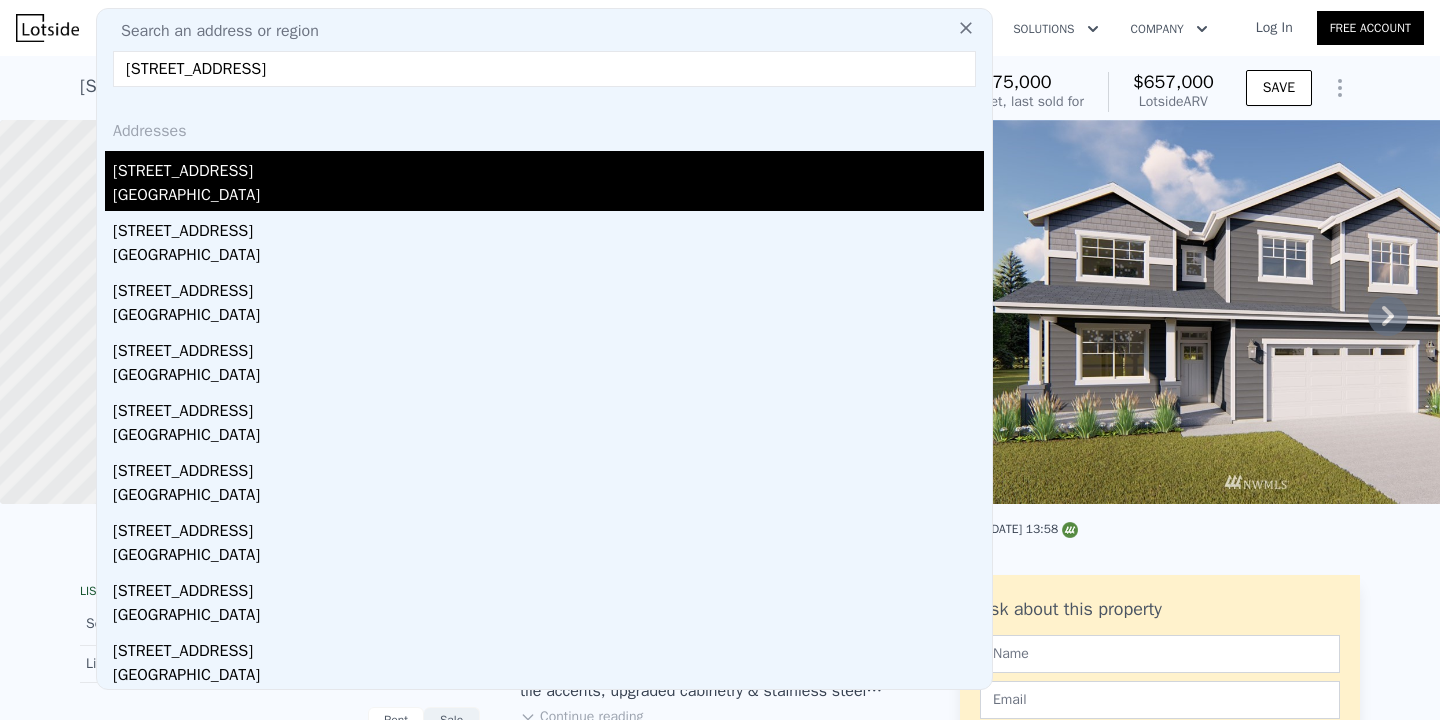 type on "[STREET_ADDRESS]" 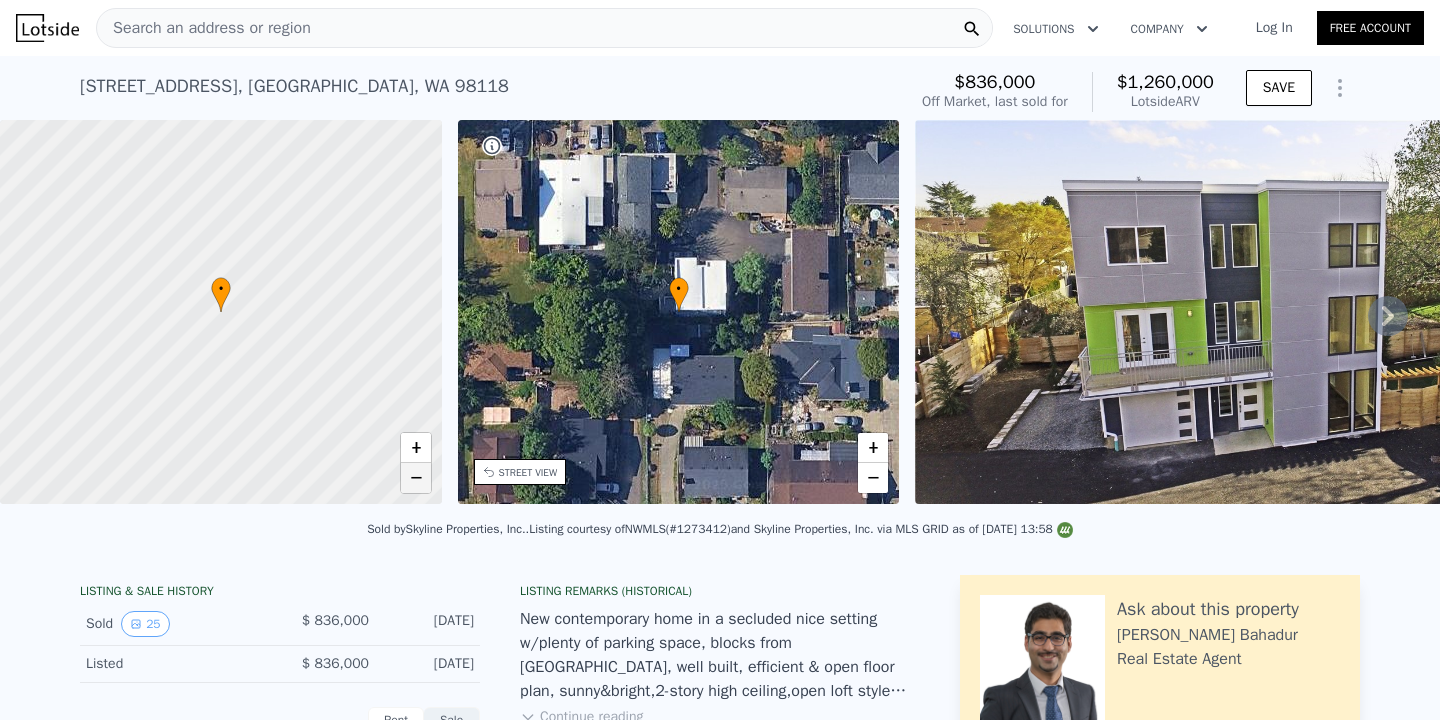 click on "−" at bounding box center (416, 478) 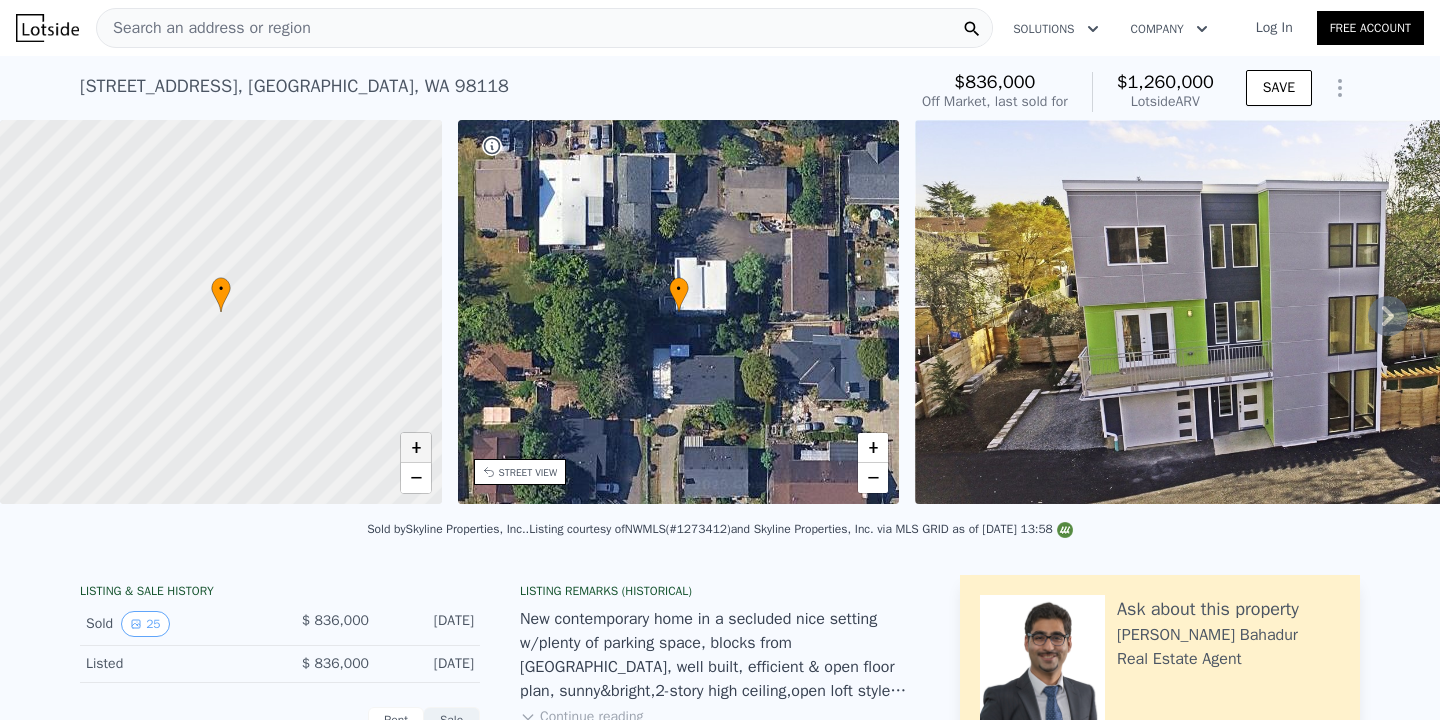 click on "+" at bounding box center [416, 448] 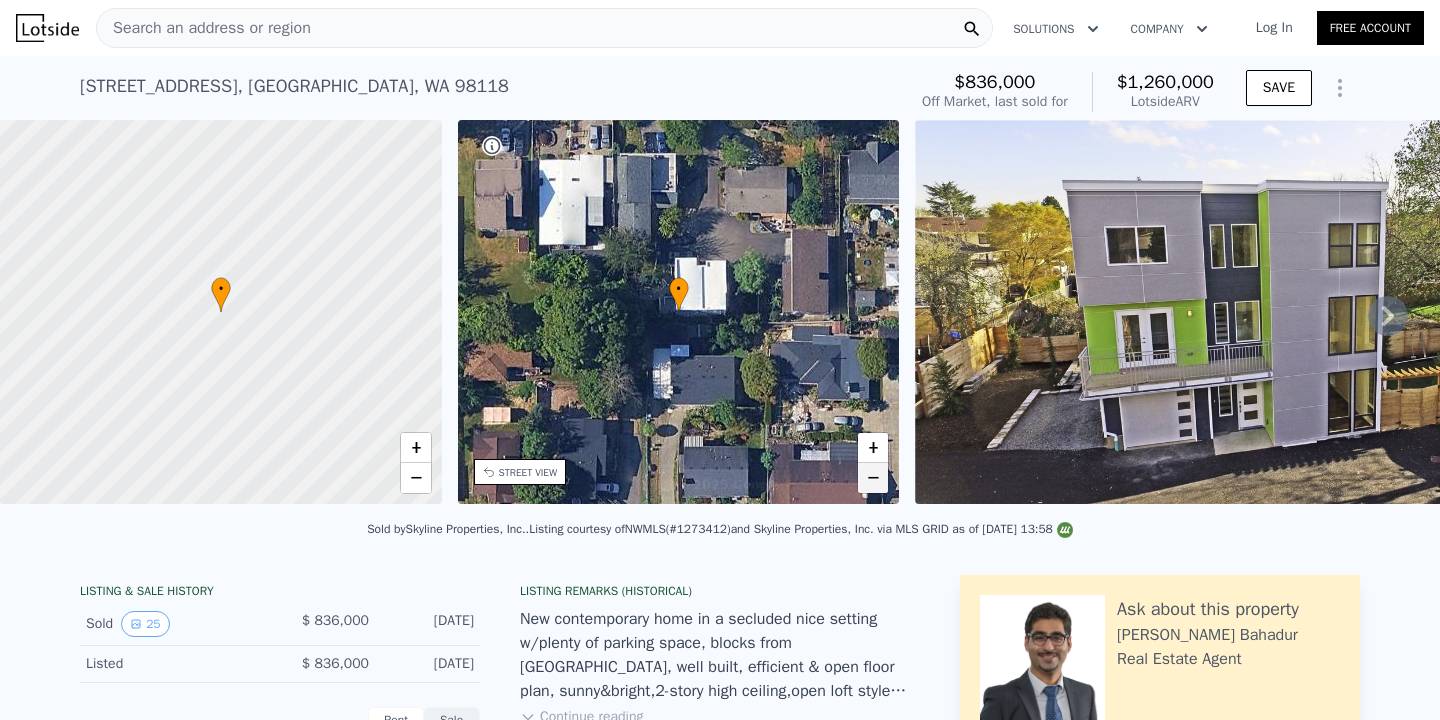 click on "−" at bounding box center (873, 478) 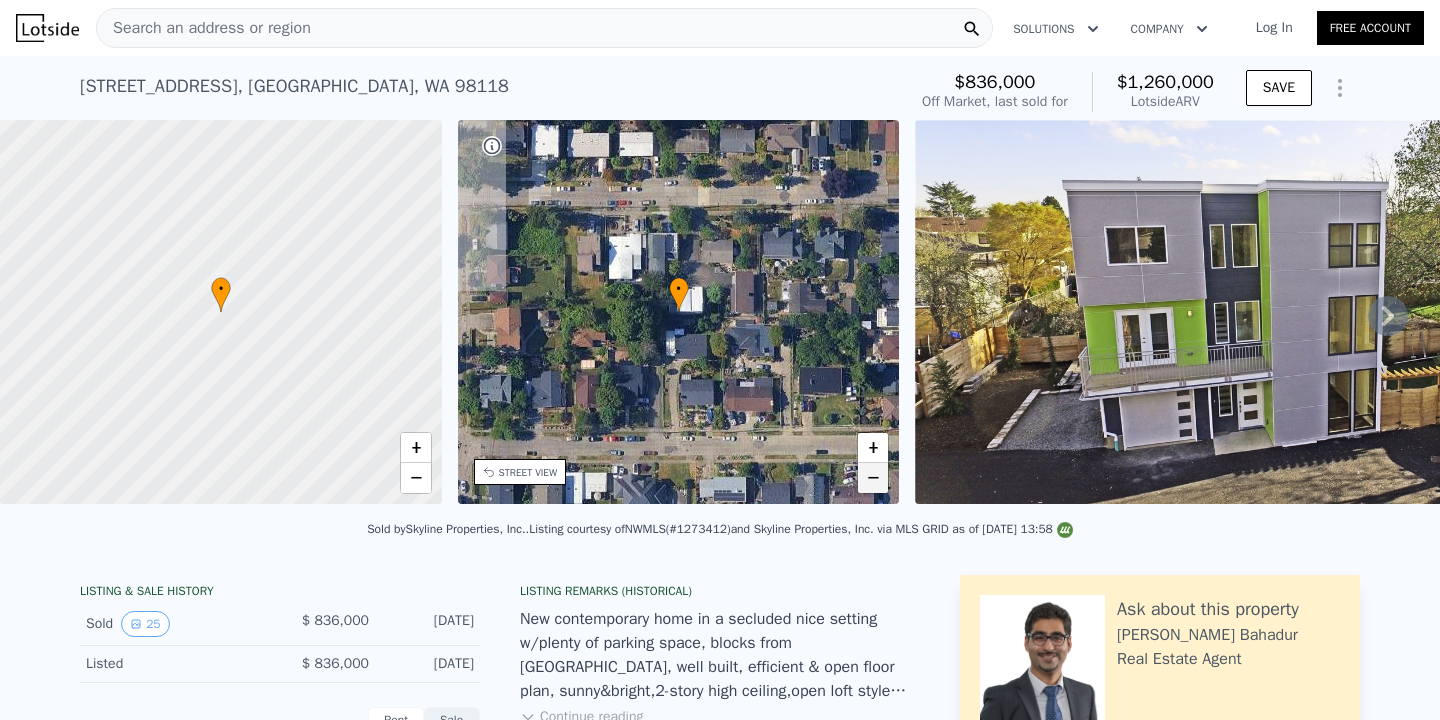 click on "−" at bounding box center [873, 478] 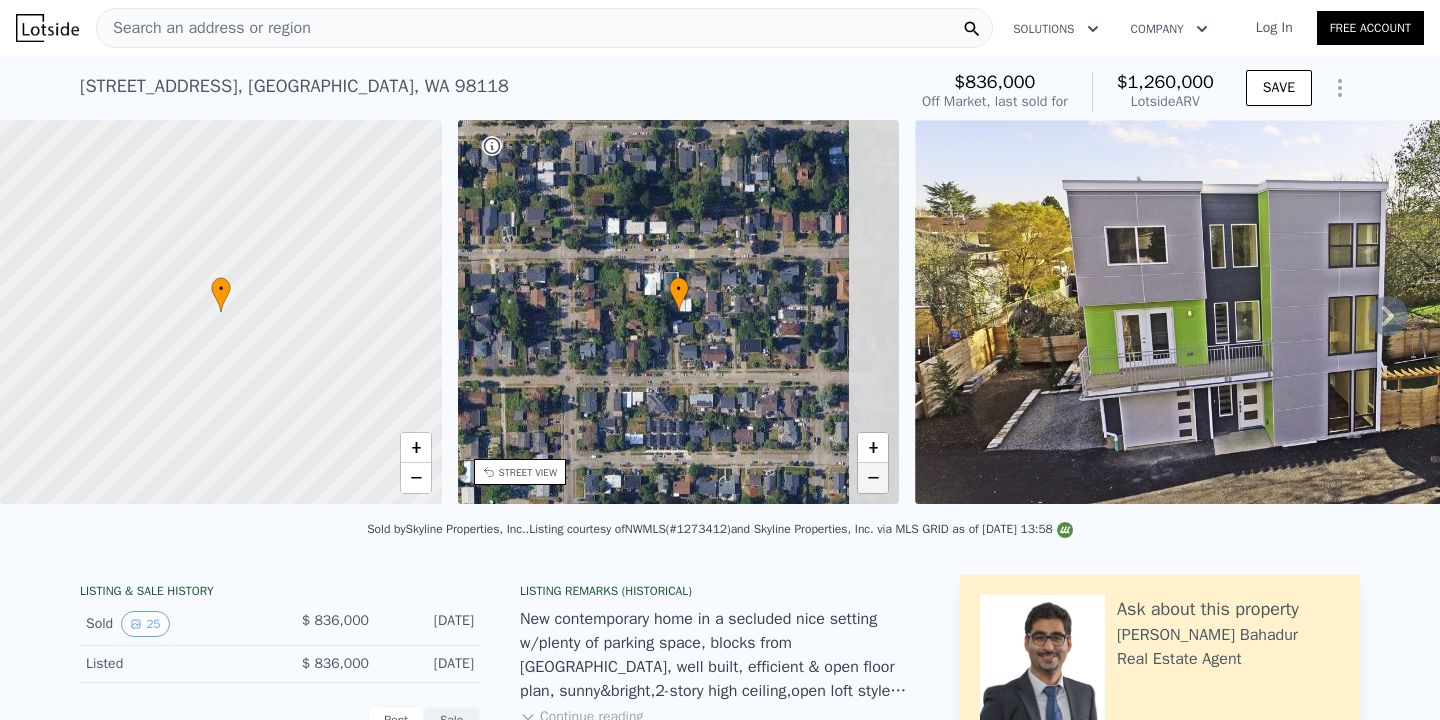 click on "−" at bounding box center (873, 478) 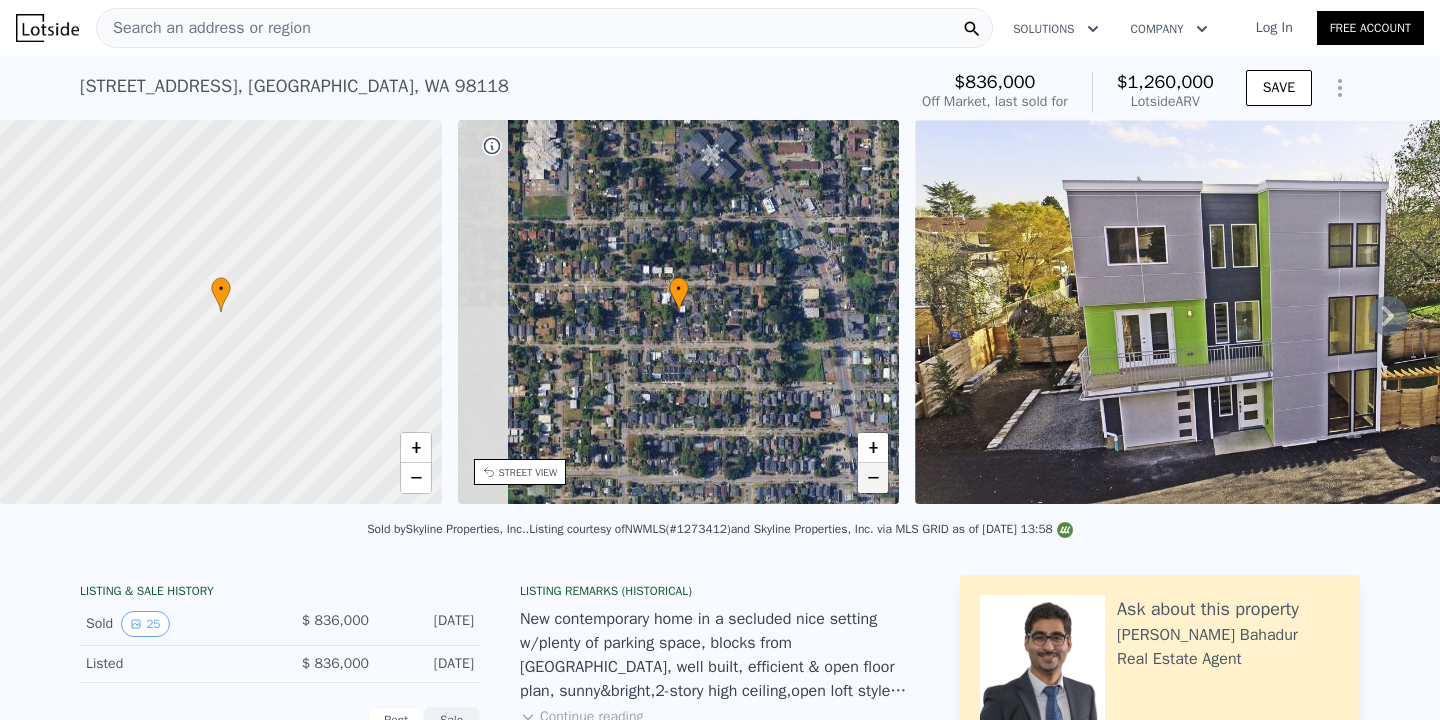 click on "−" at bounding box center [873, 478] 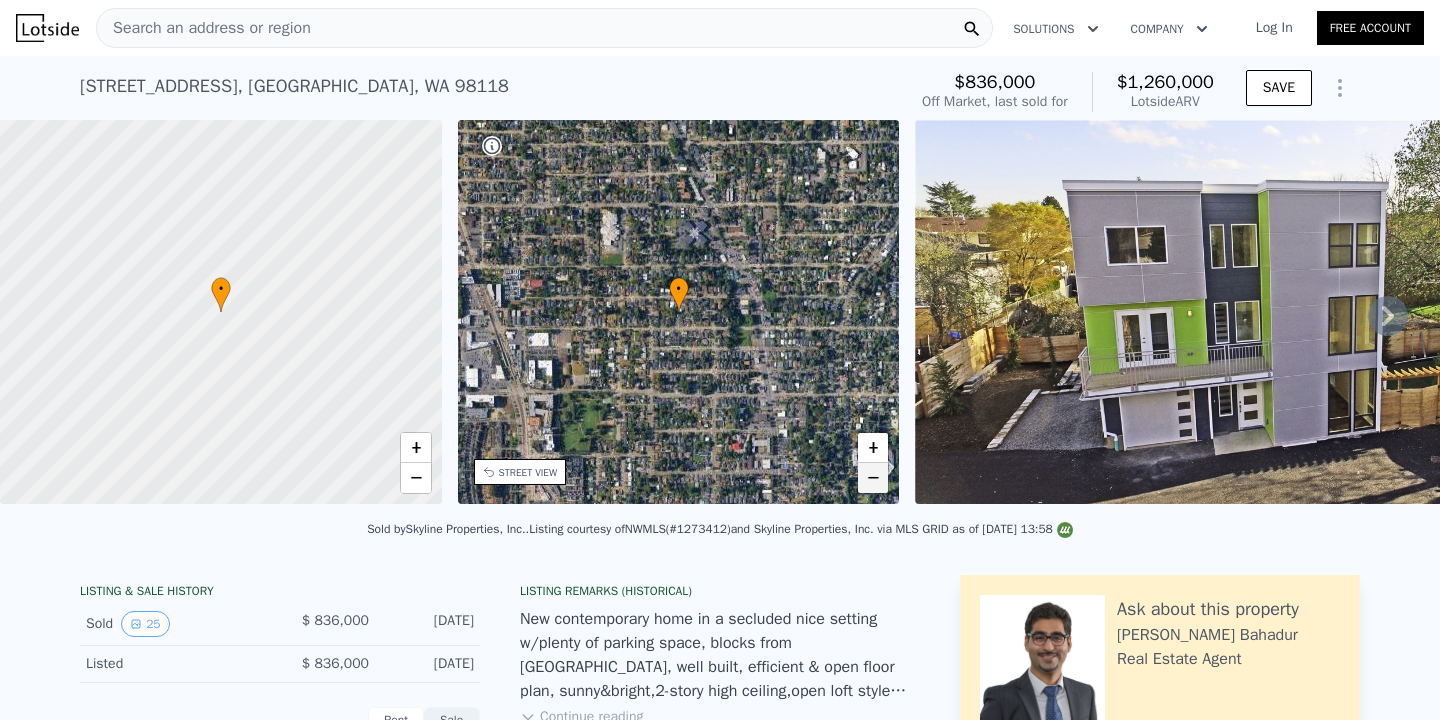 click on "−" at bounding box center [873, 478] 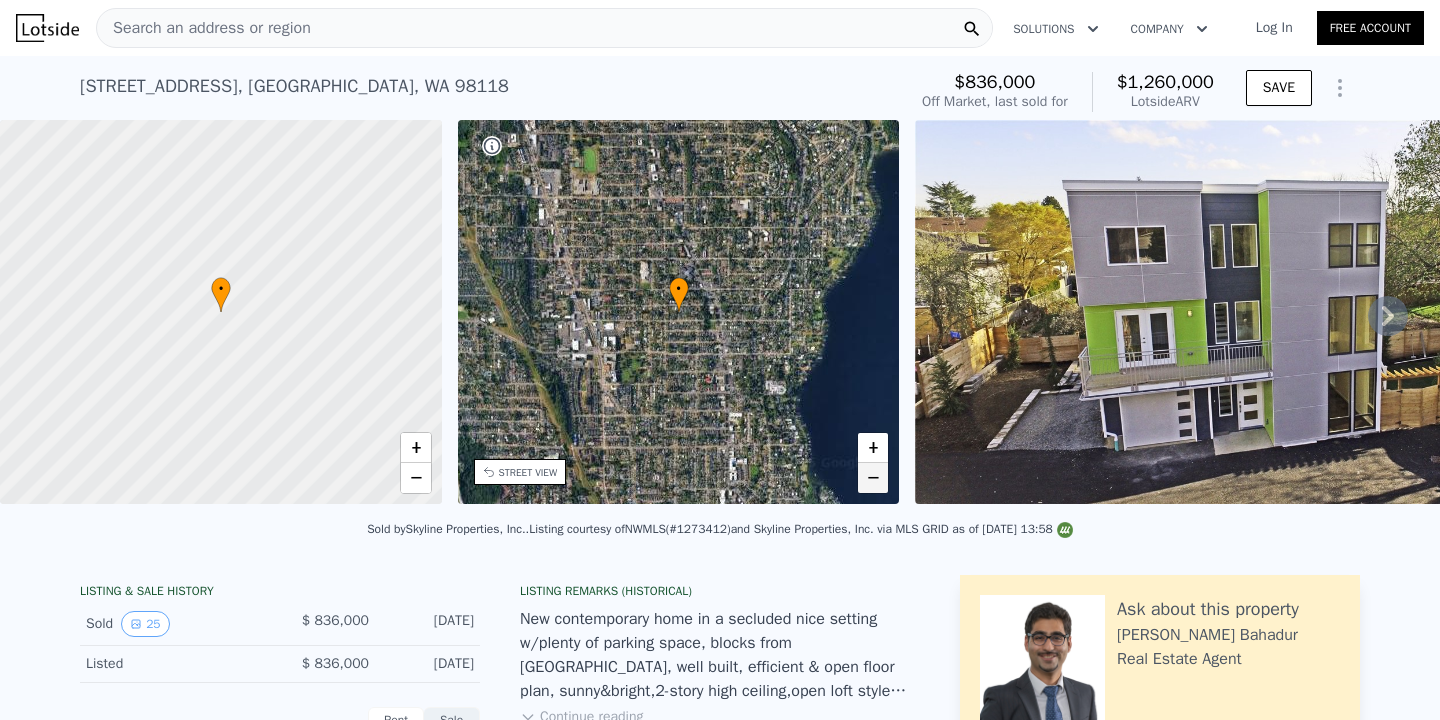 click on "−" at bounding box center [873, 478] 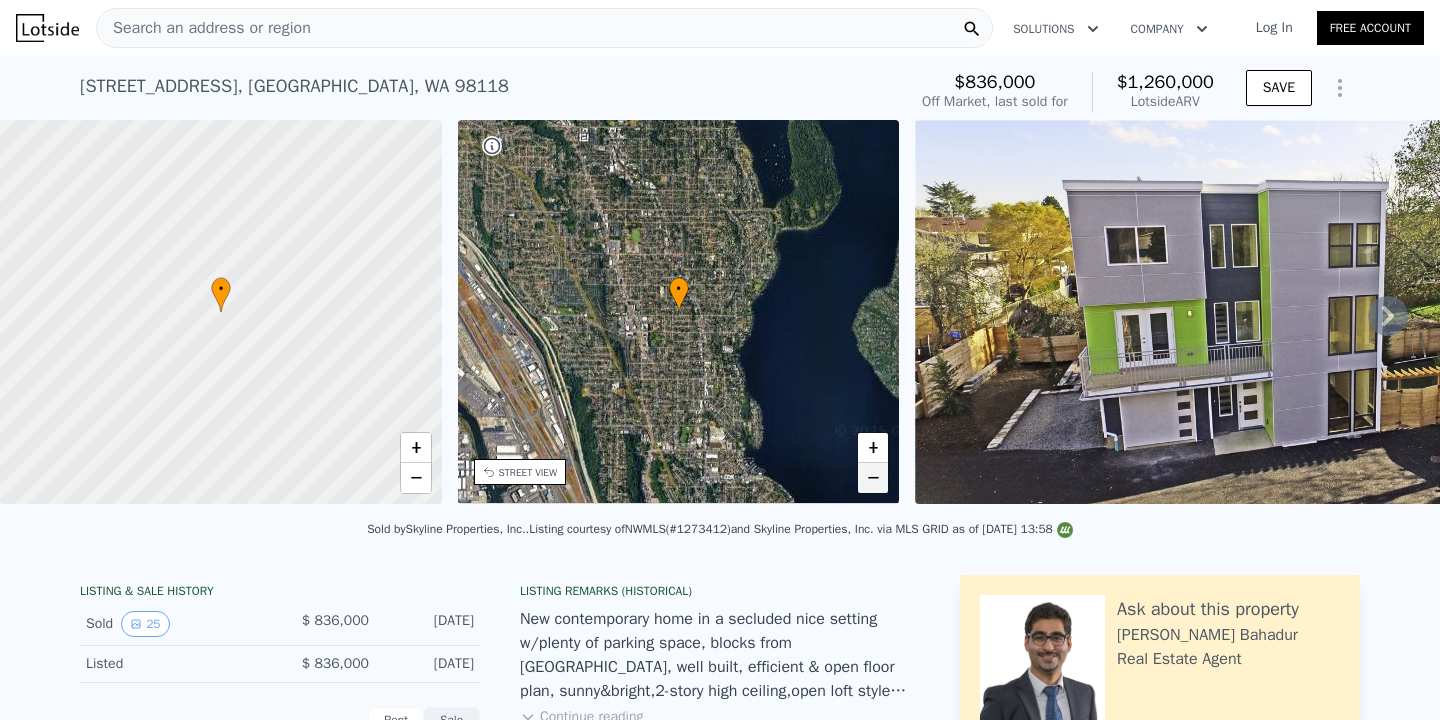 click on "−" at bounding box center (873, 478) 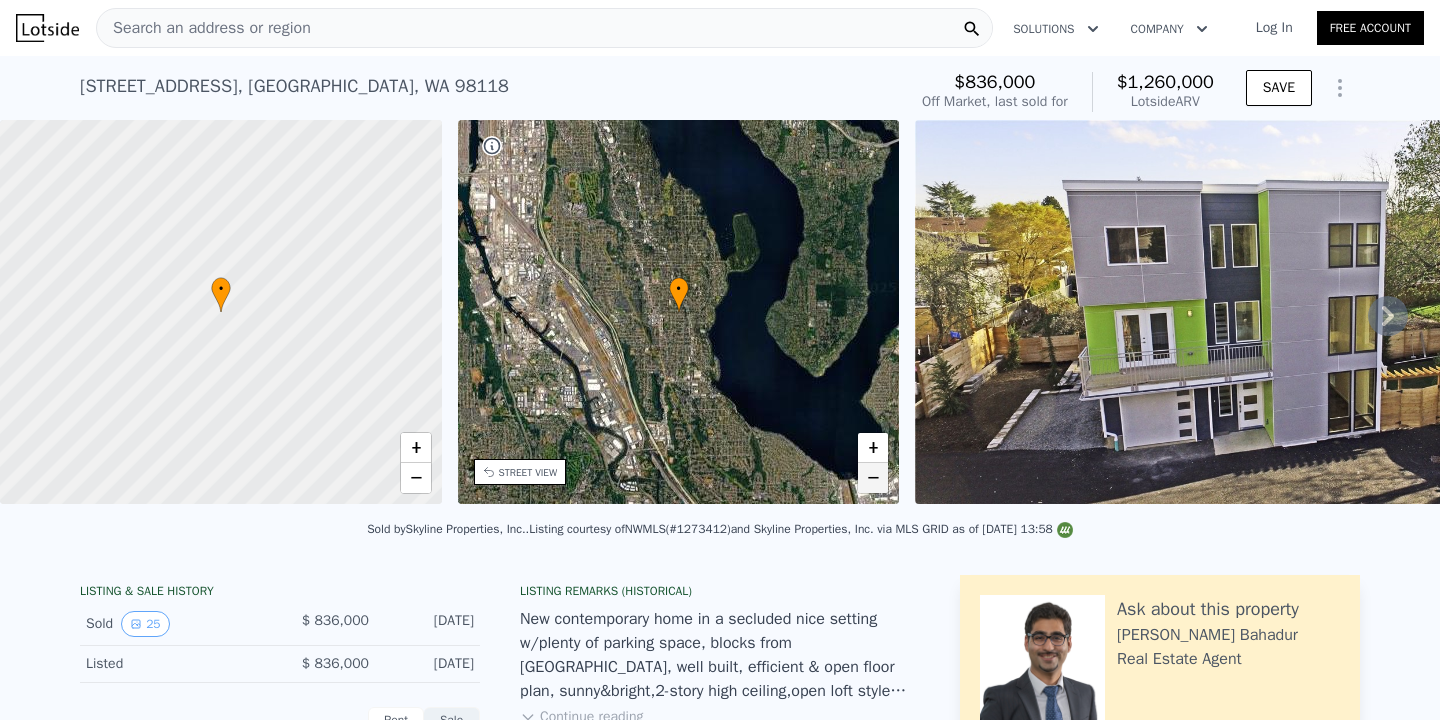 click on "−" at bounding box center (873, 478) 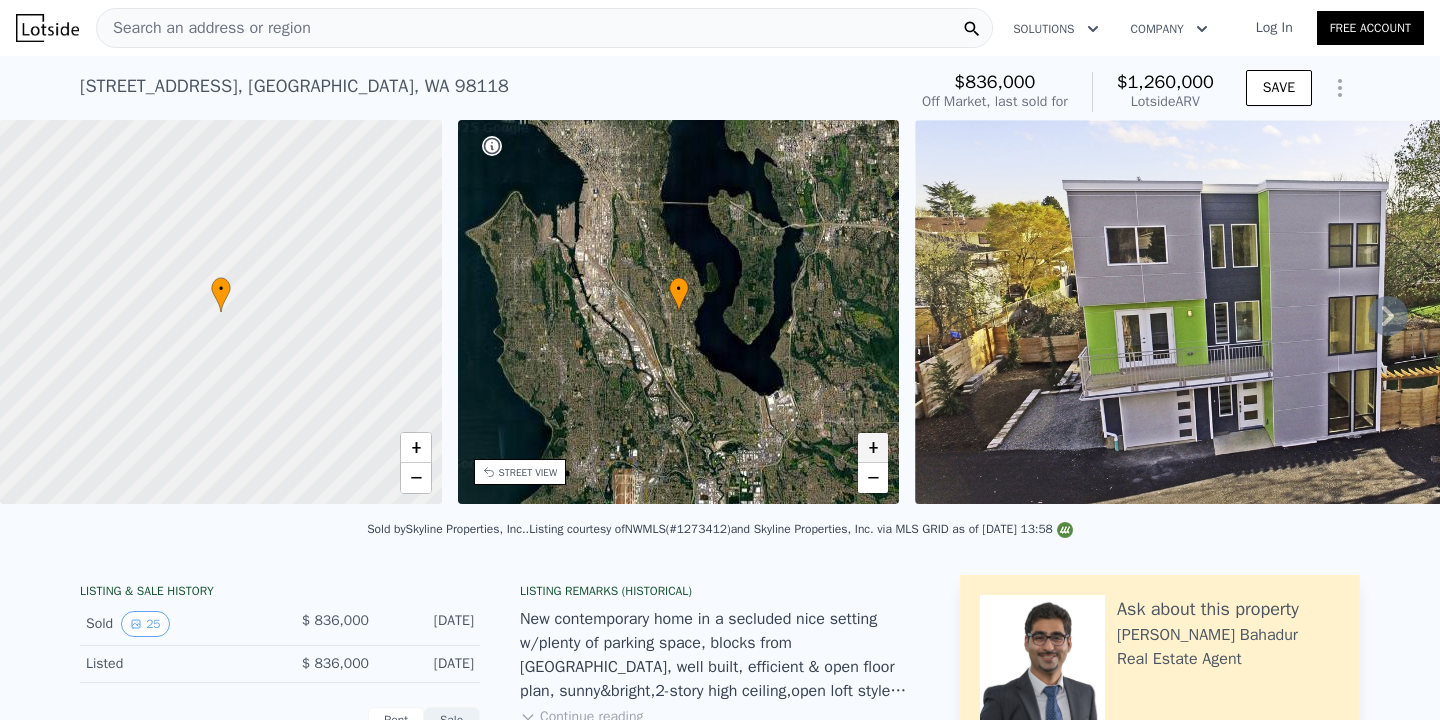 click on "+" at bounding box center (873, 448) 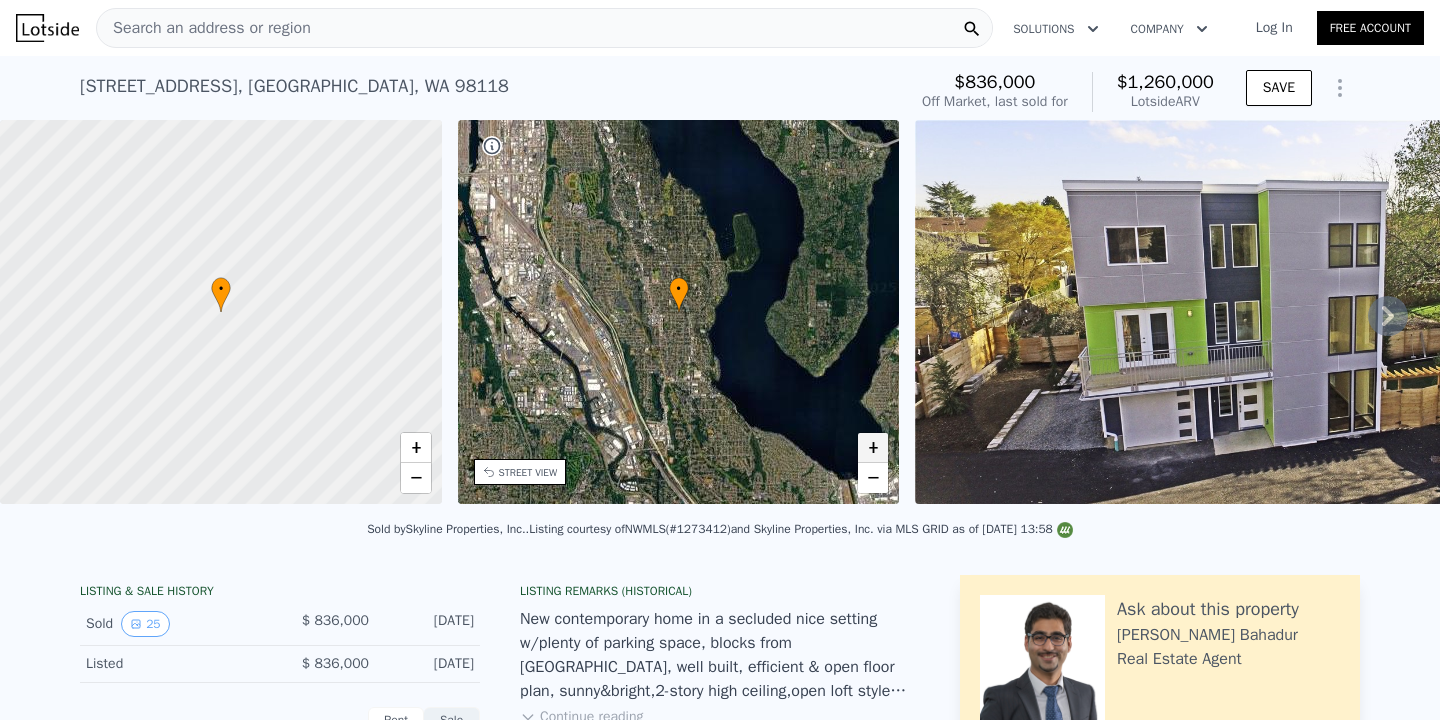 click on "+" at bounding box center (873, 448) 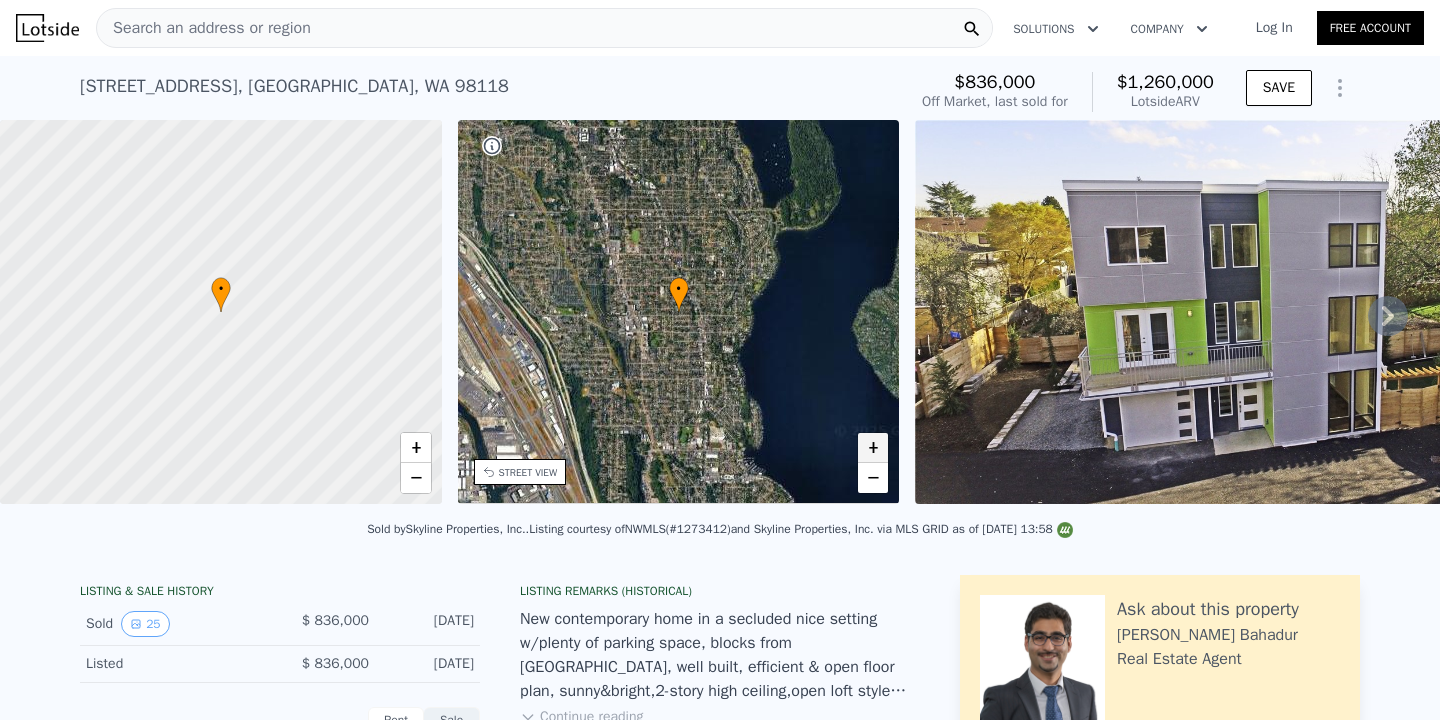 click on "+" at bounding box center (873, 448) 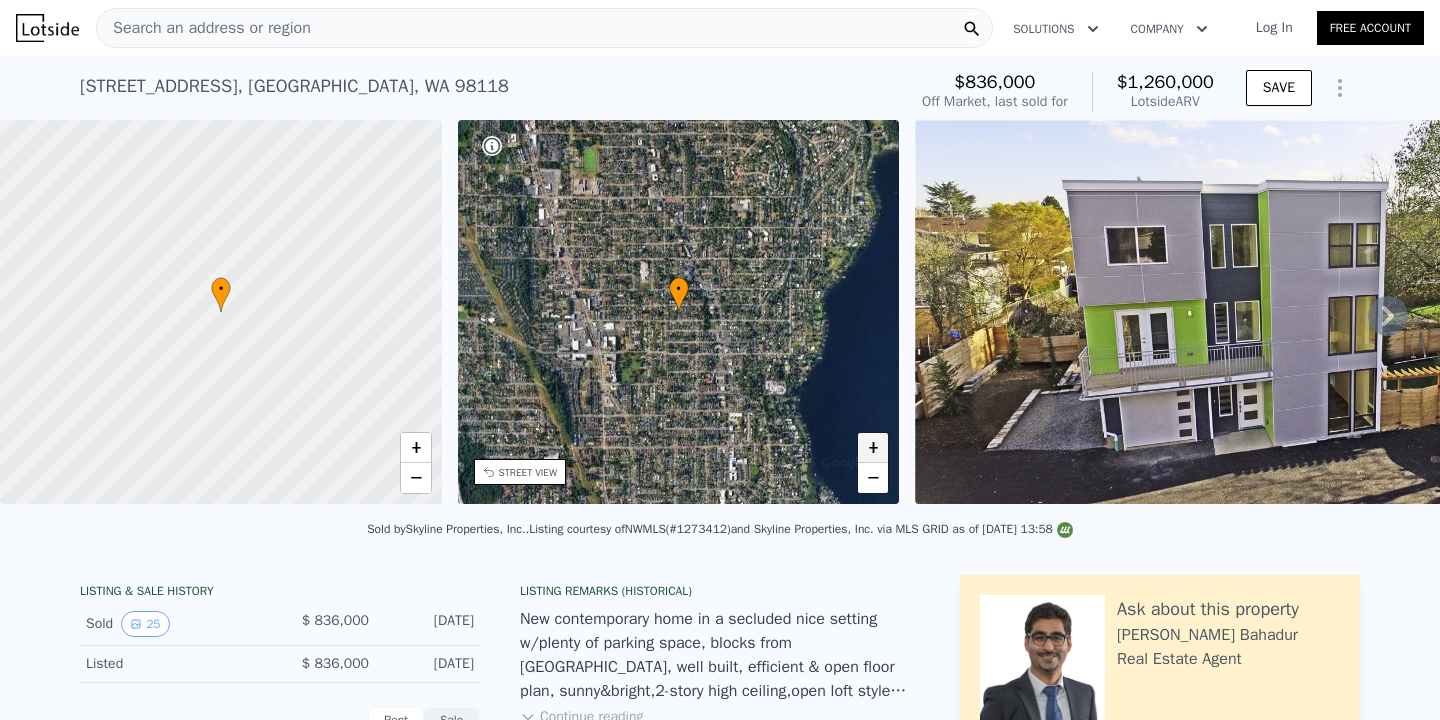 click on "+" at bounding box center [873, 448] 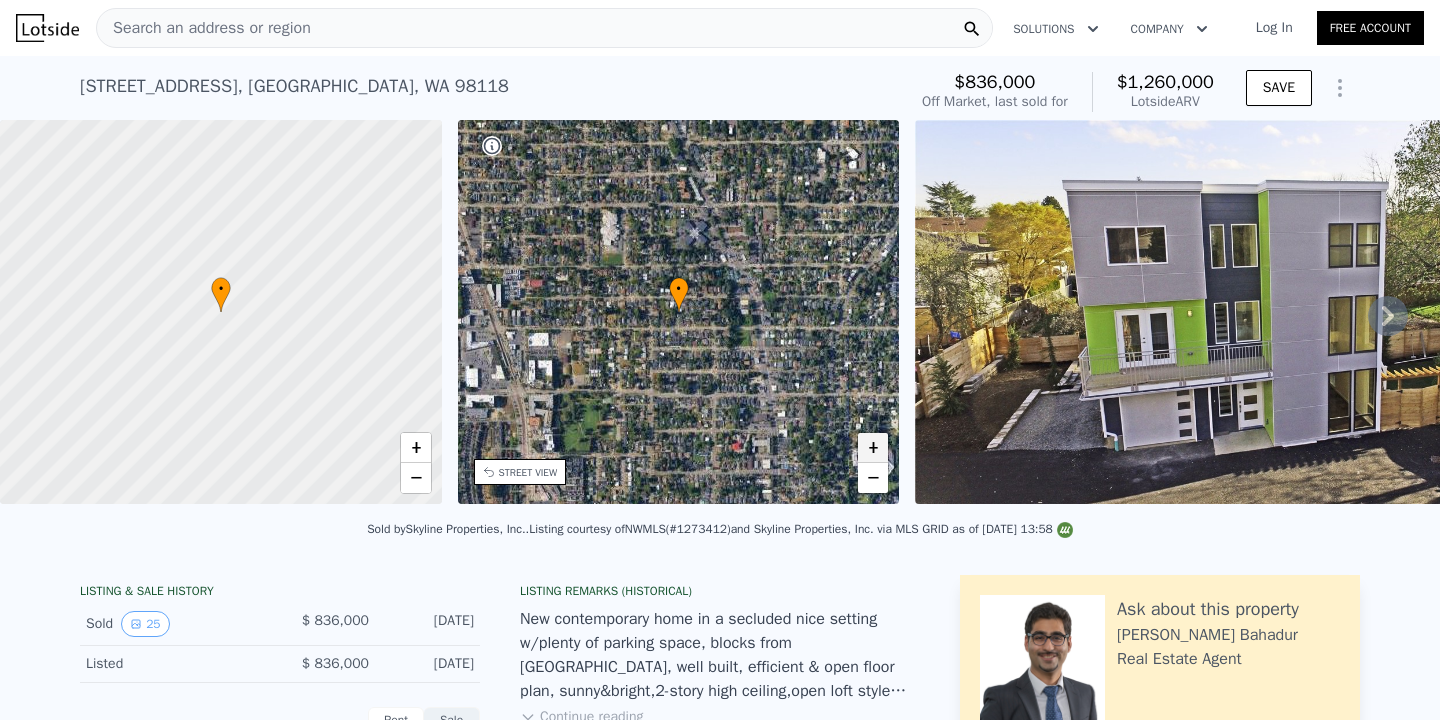 click on "+" at bounding box center (873, 448) 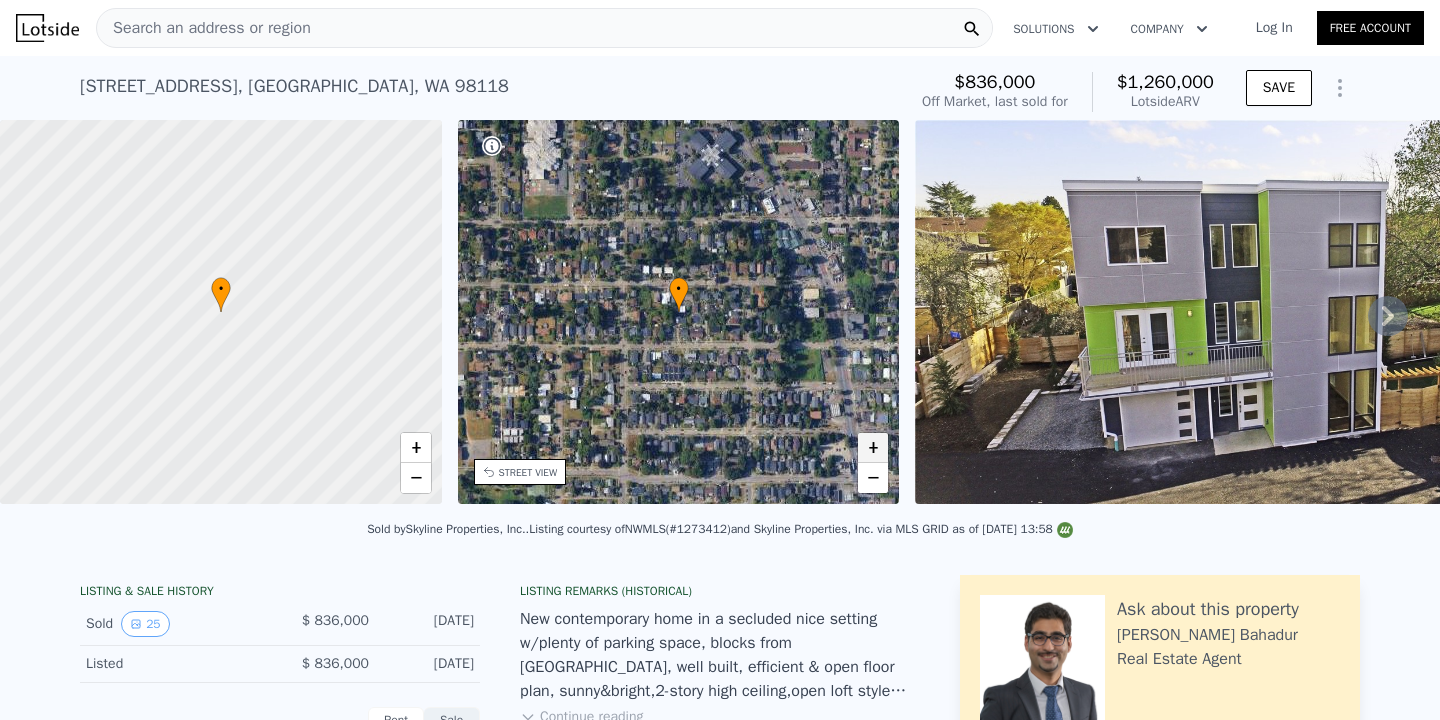 click on "+" at bounding box center (873, 448) 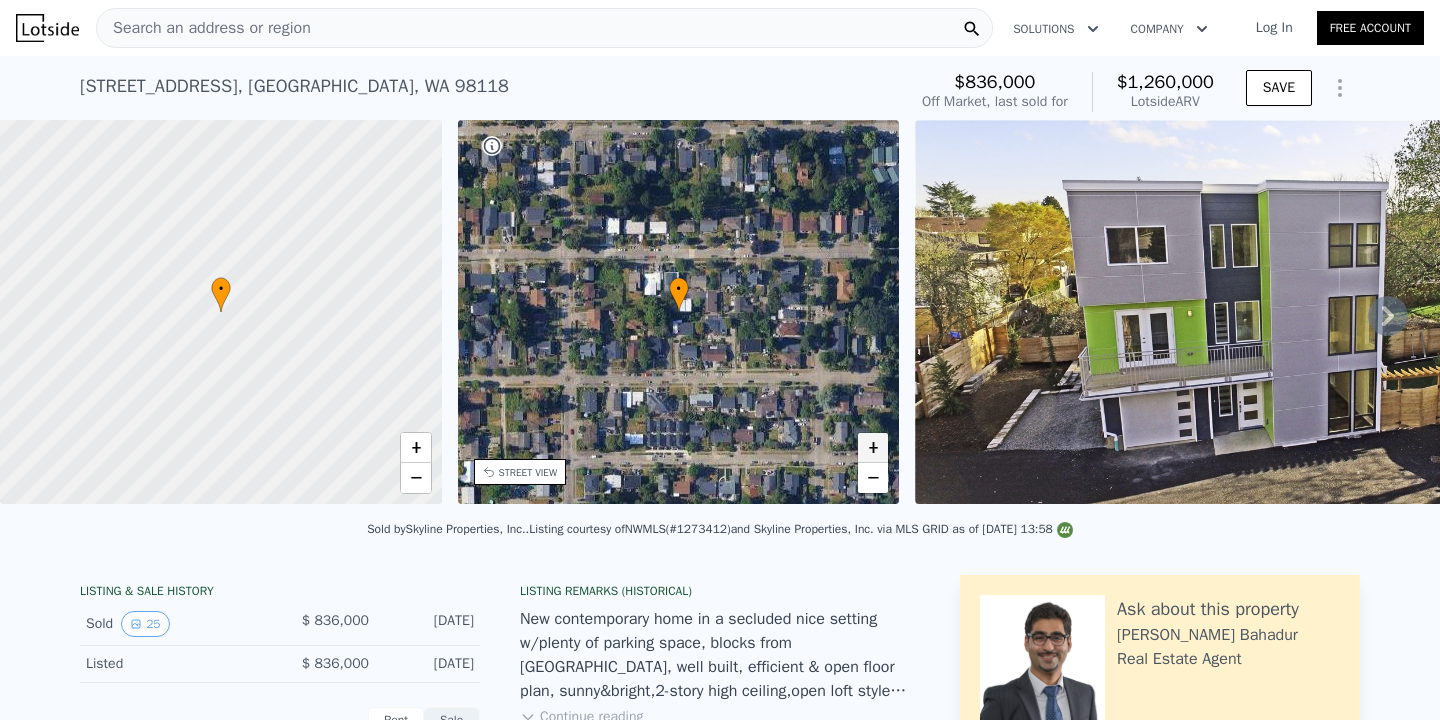 click on "+" at bounding box center [873, 448] 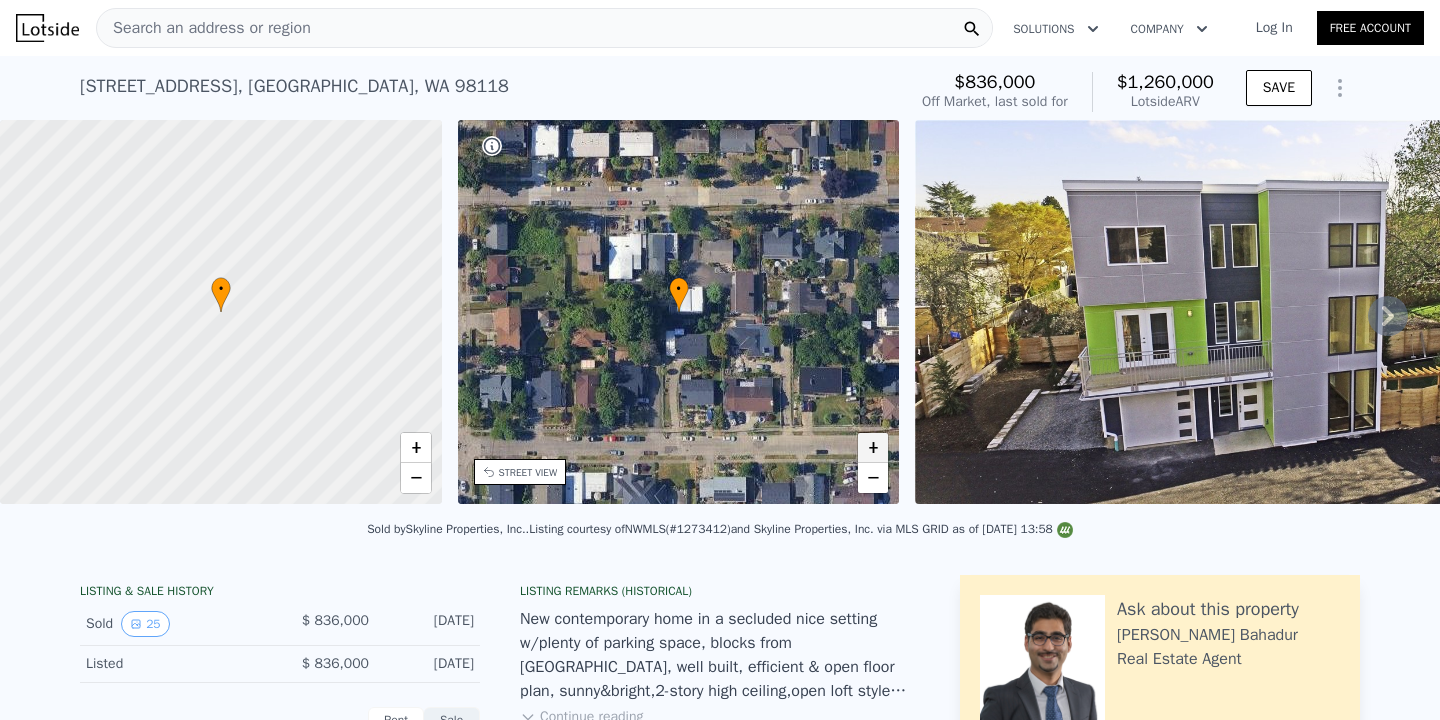 click on "+" at bounding box center [873, 448] 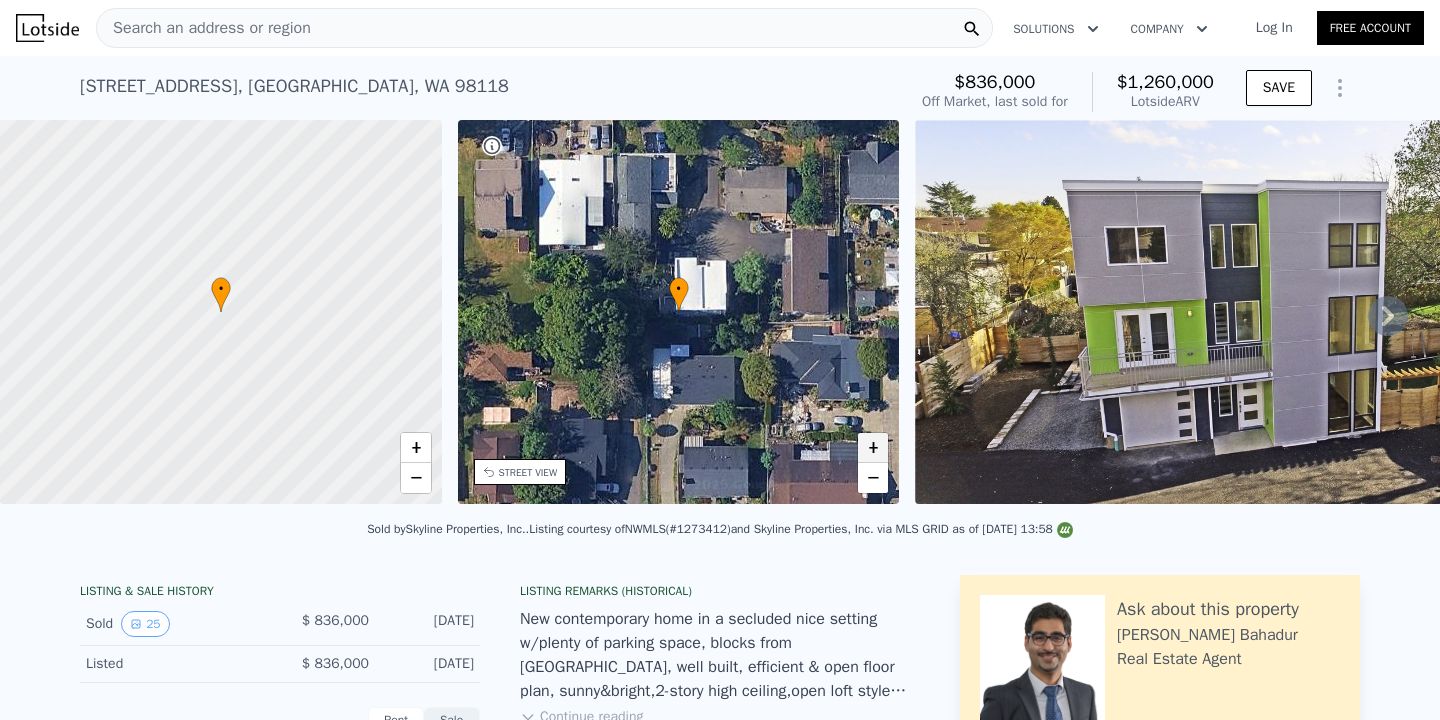 click on "+" at bounding box center [873, 448] 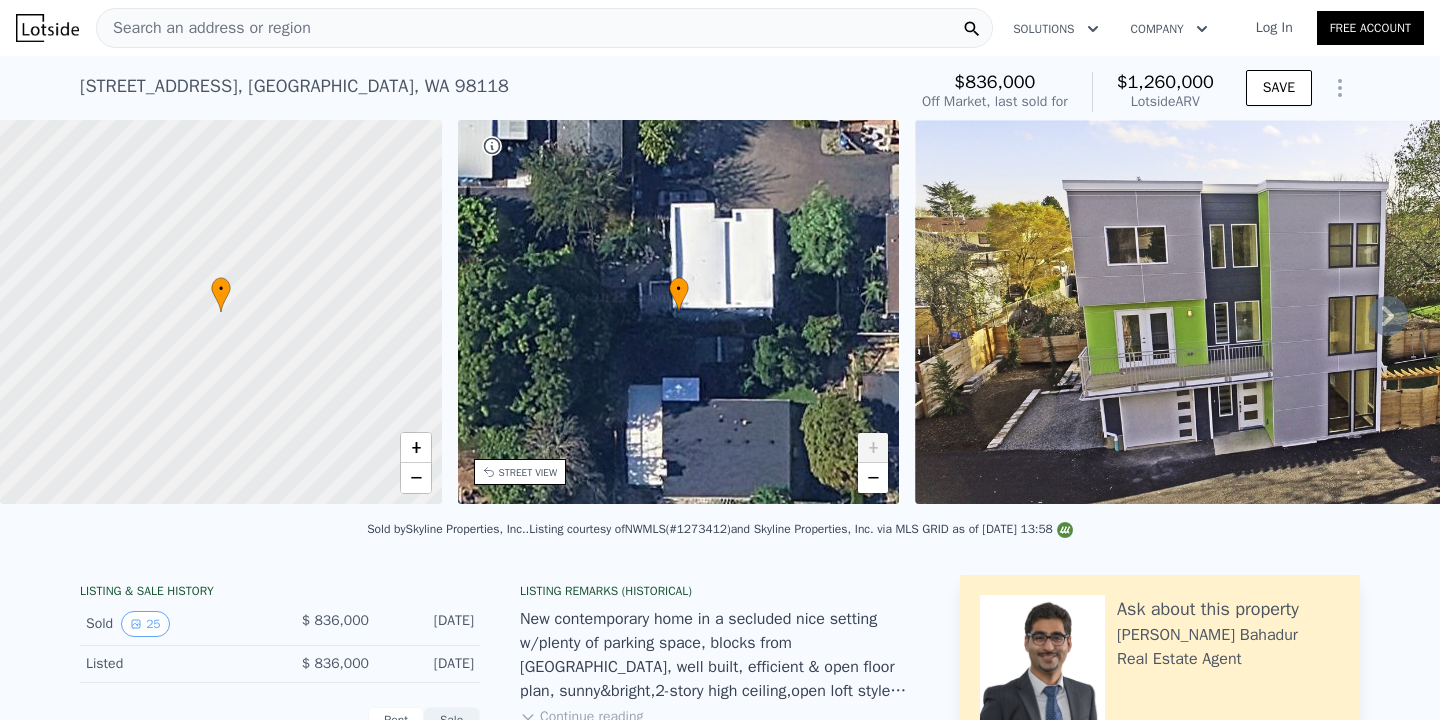 click on "+" at bounding box center [873, 448] 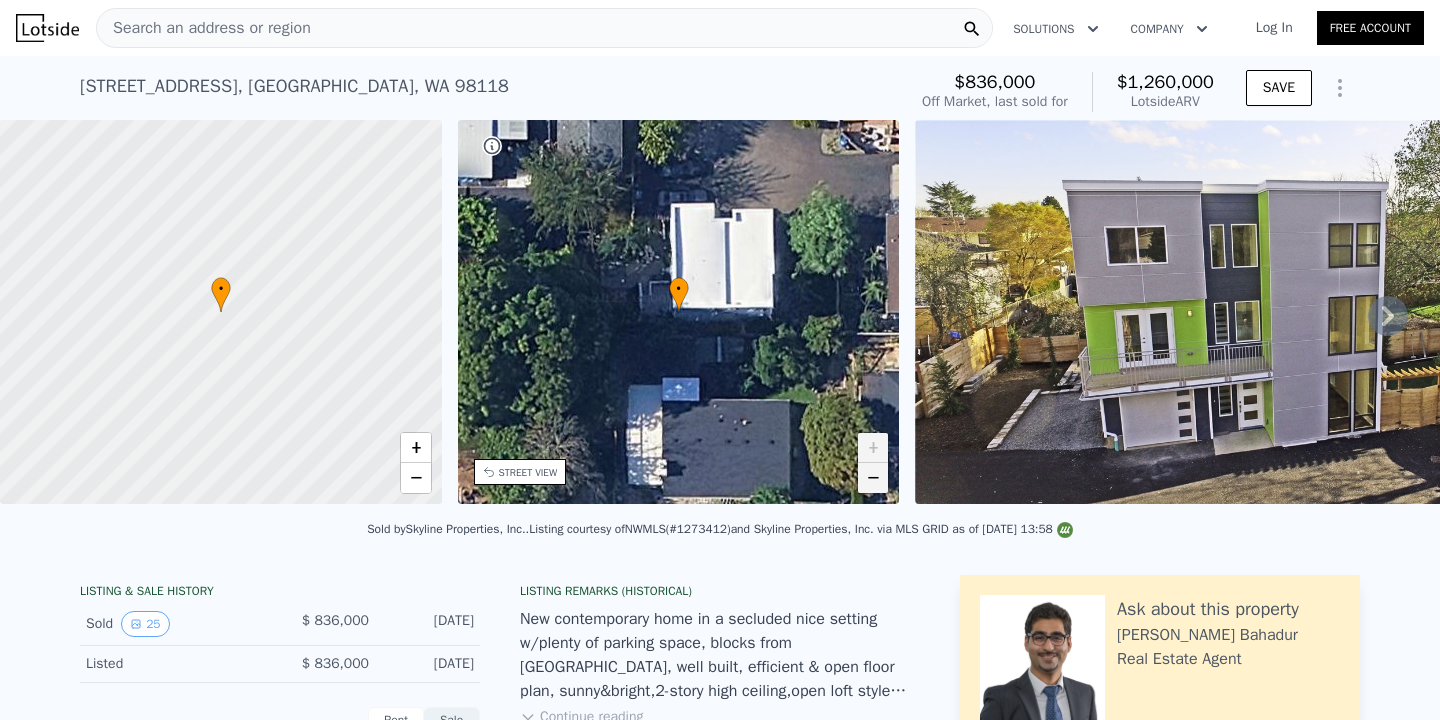 click on "−" at bounding box center [873, 478] 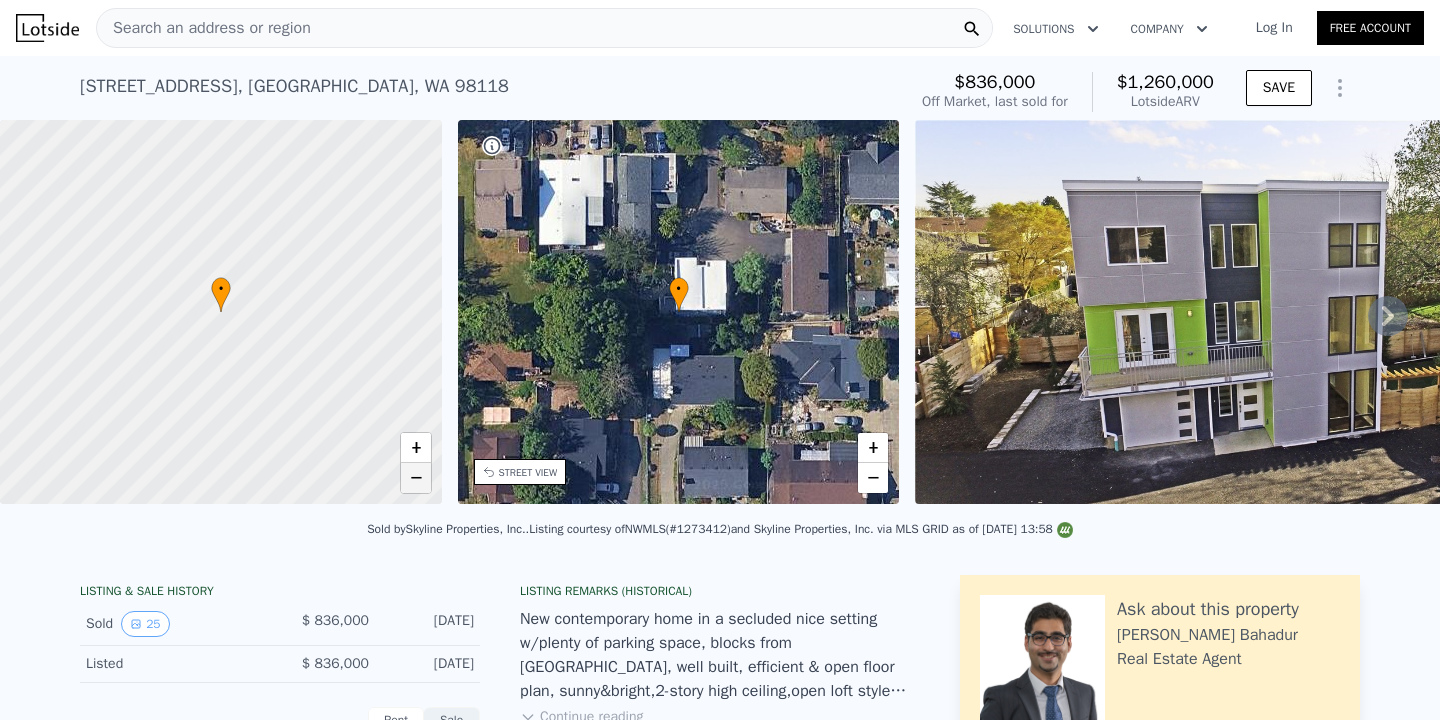 click on "−" at bounding box center (416, 478) 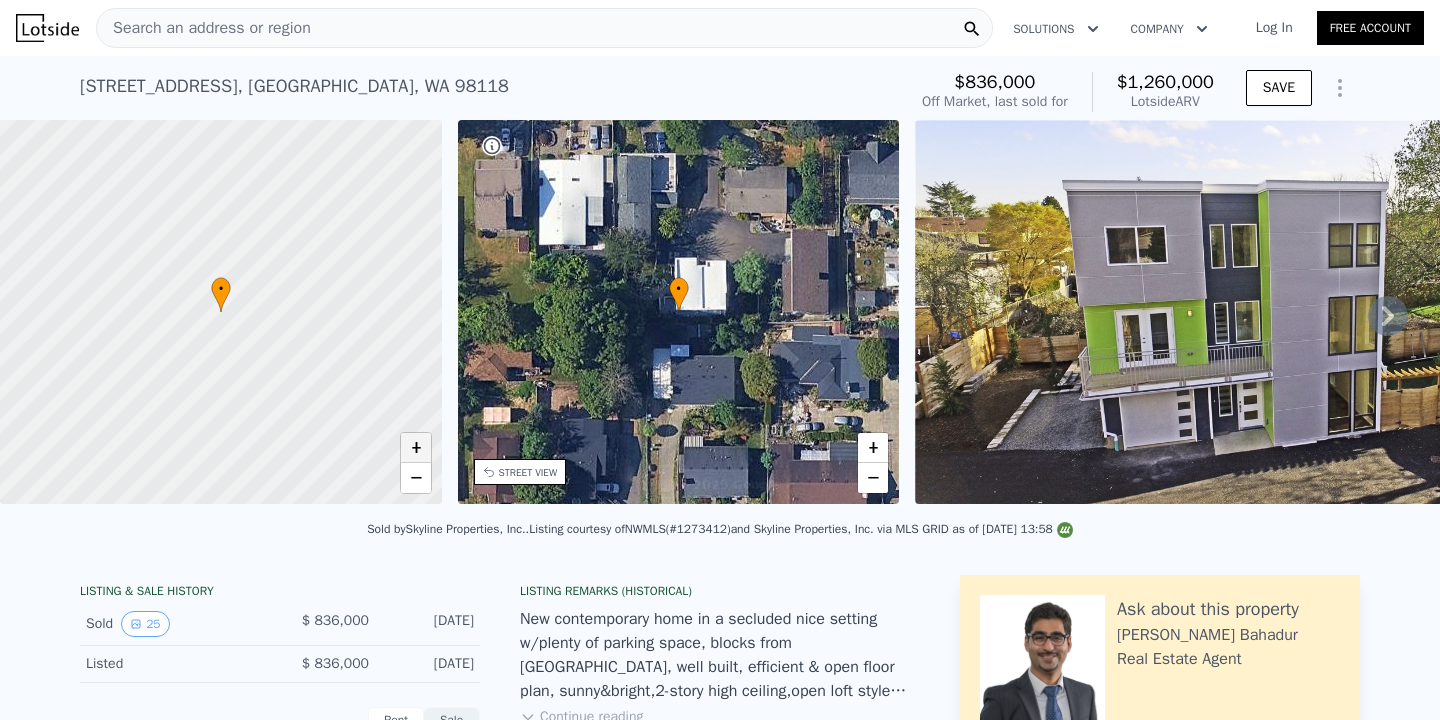 click on "+" at bounding box center (416, 448) 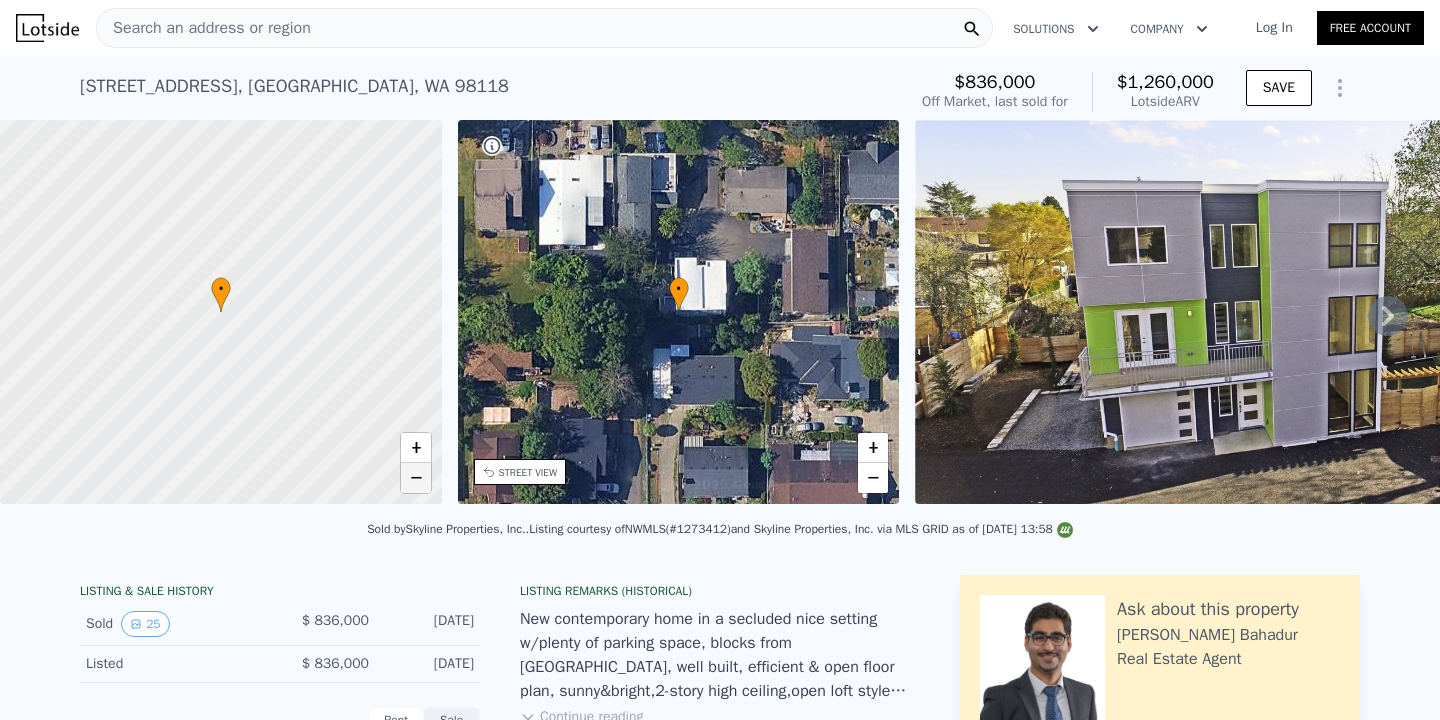 click on "−" at bounding box center [416, 478] 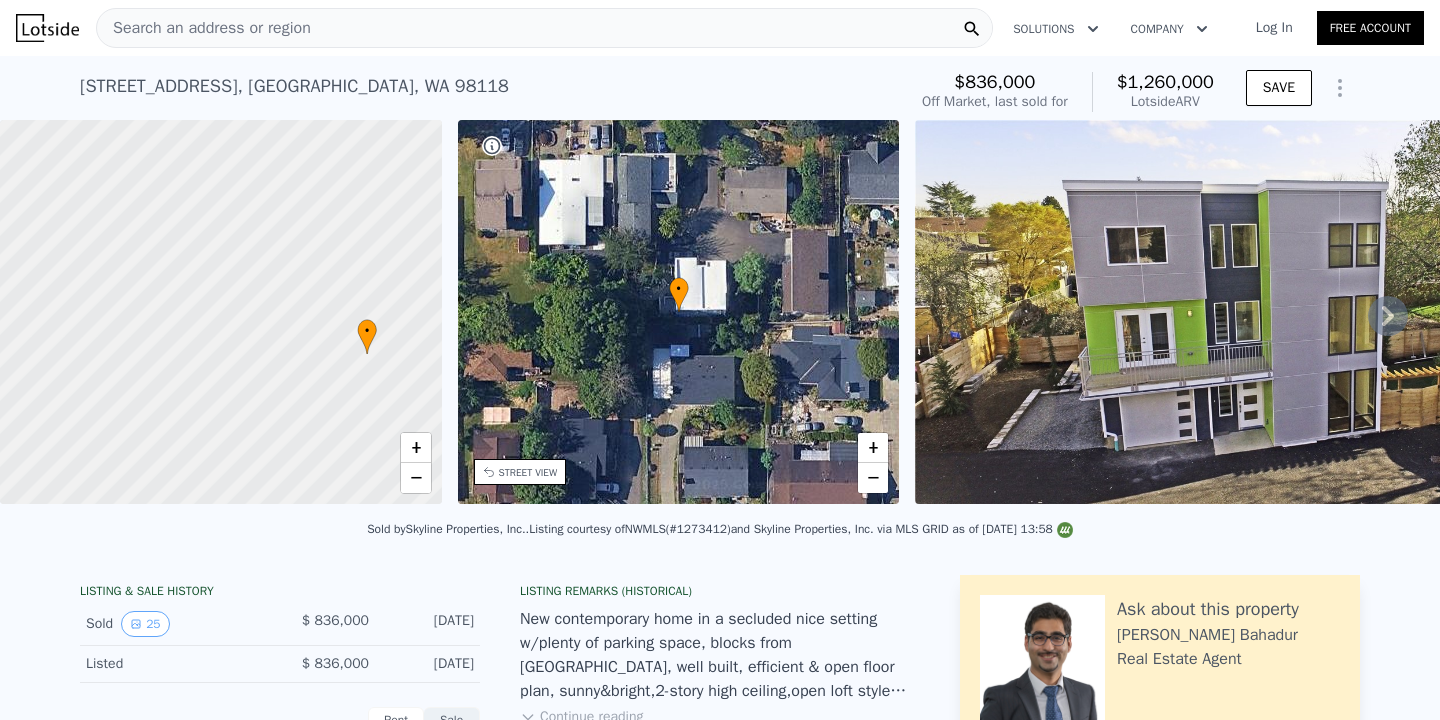 drag, startPoint x: 224, startPoint y: 345, endPoint x: 370, endPoint y: 387, distance: 151.92104 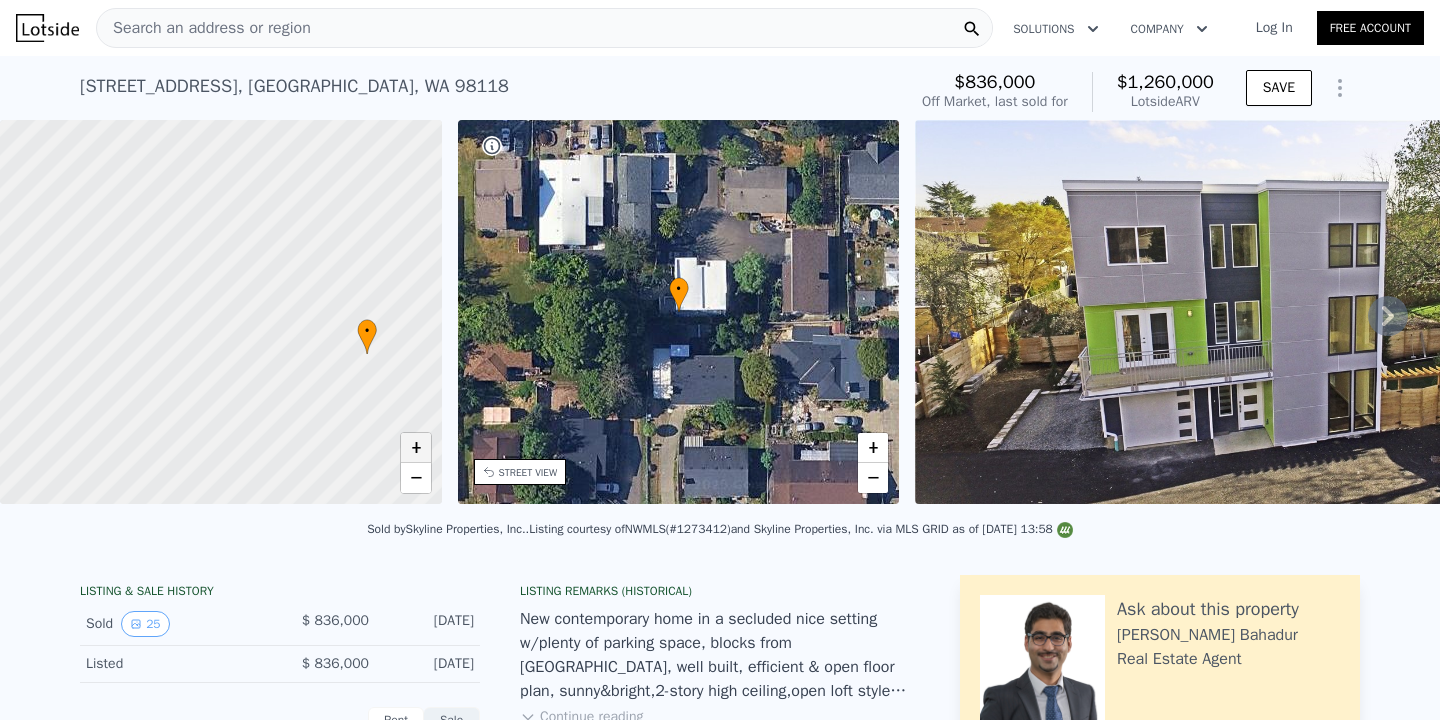 click on "+" at bounding box center (416, 448) 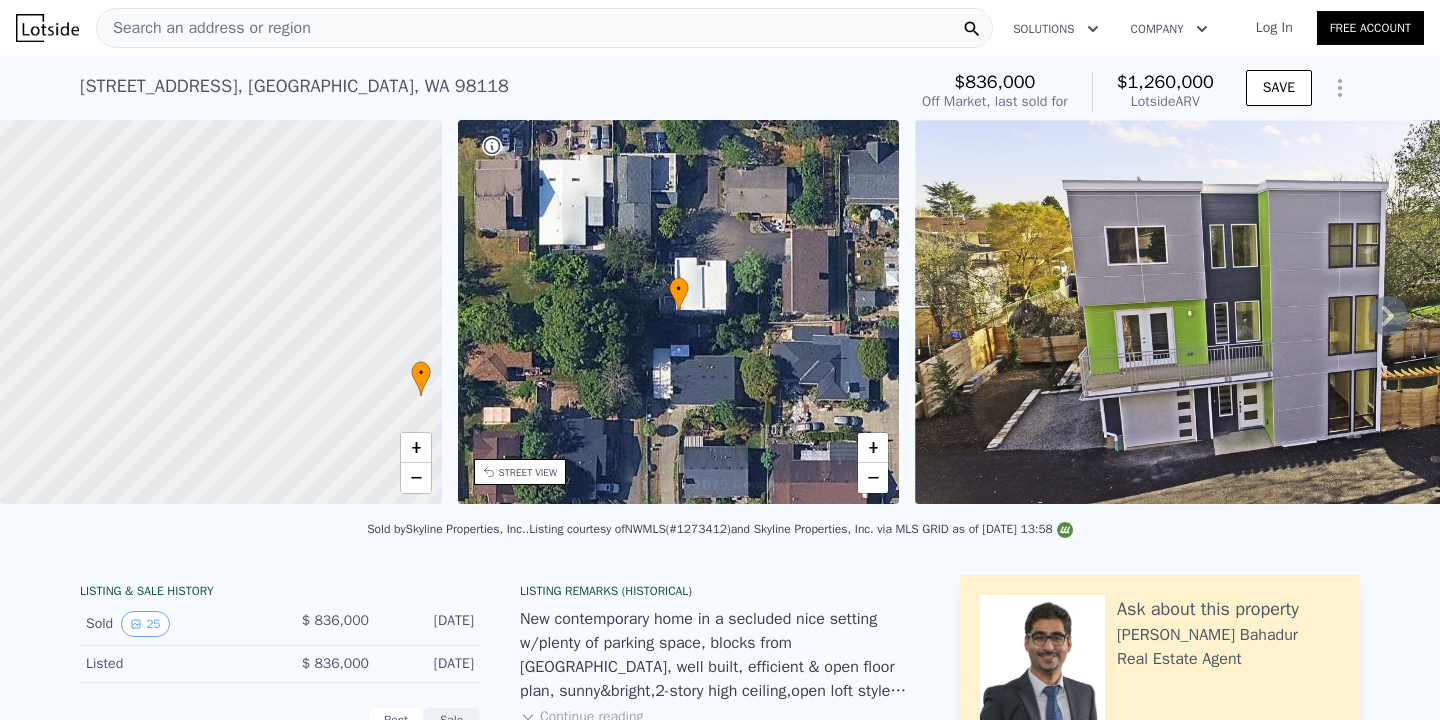 drag, startPoint x: 321, startPoint y: 370, endPoint x: 222, endPoint y: 369, distance: 99.00505 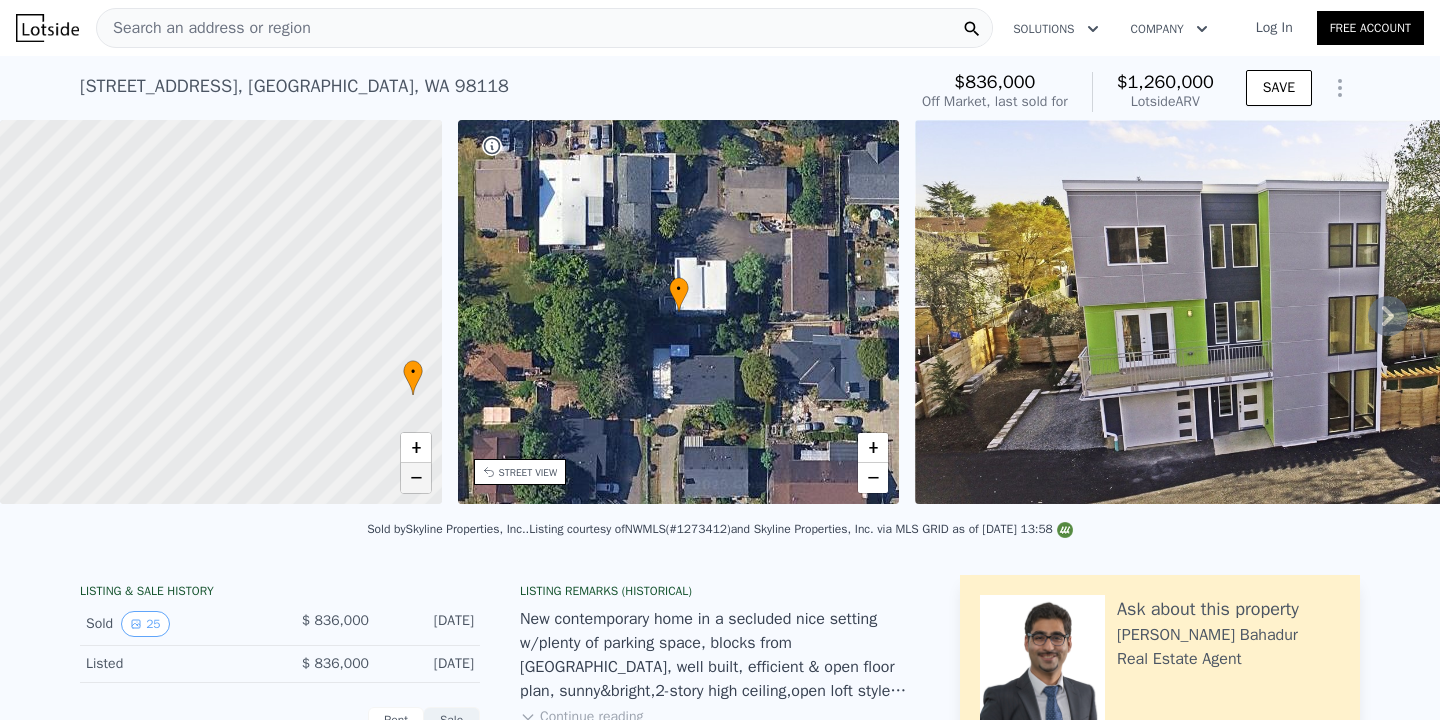 click on "−" at bounding box center [416, 478] 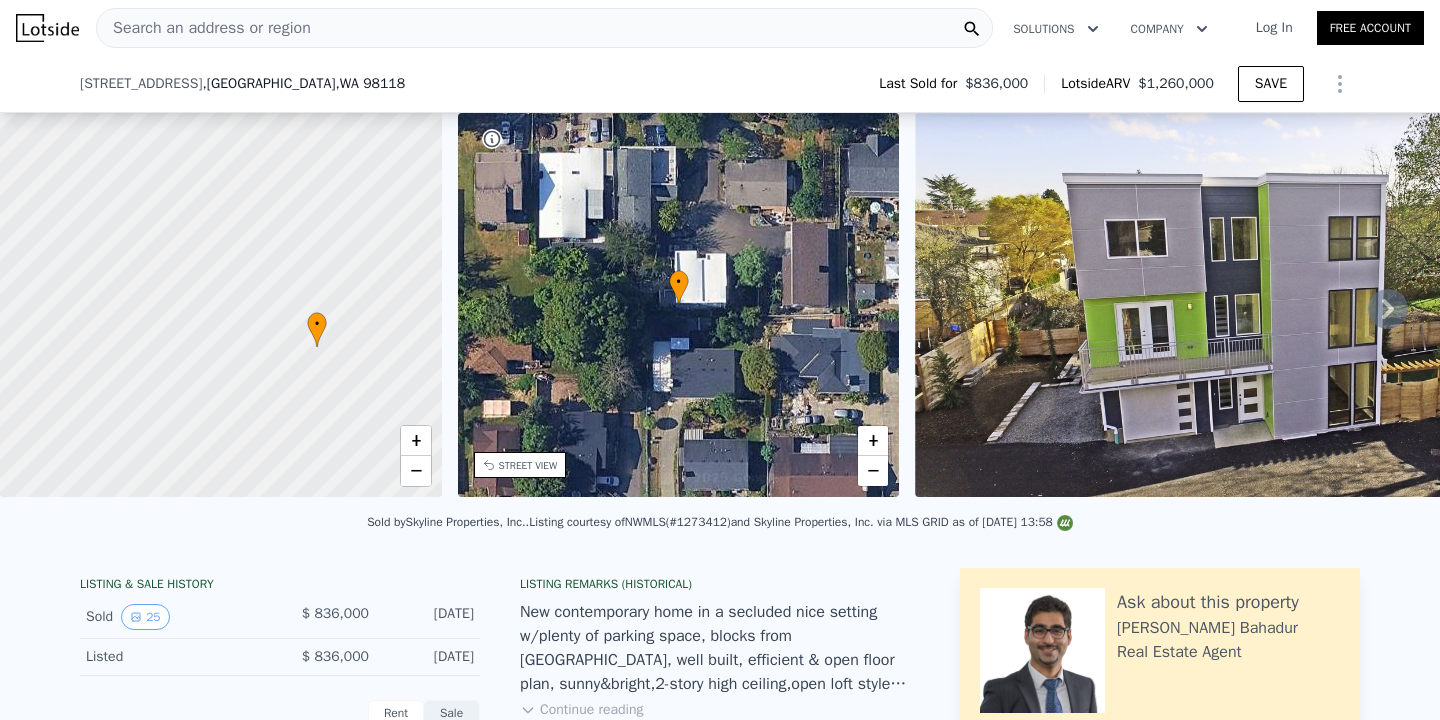 scroll, scrollTop: 1730, scrollLeft: 0, axis: vertical 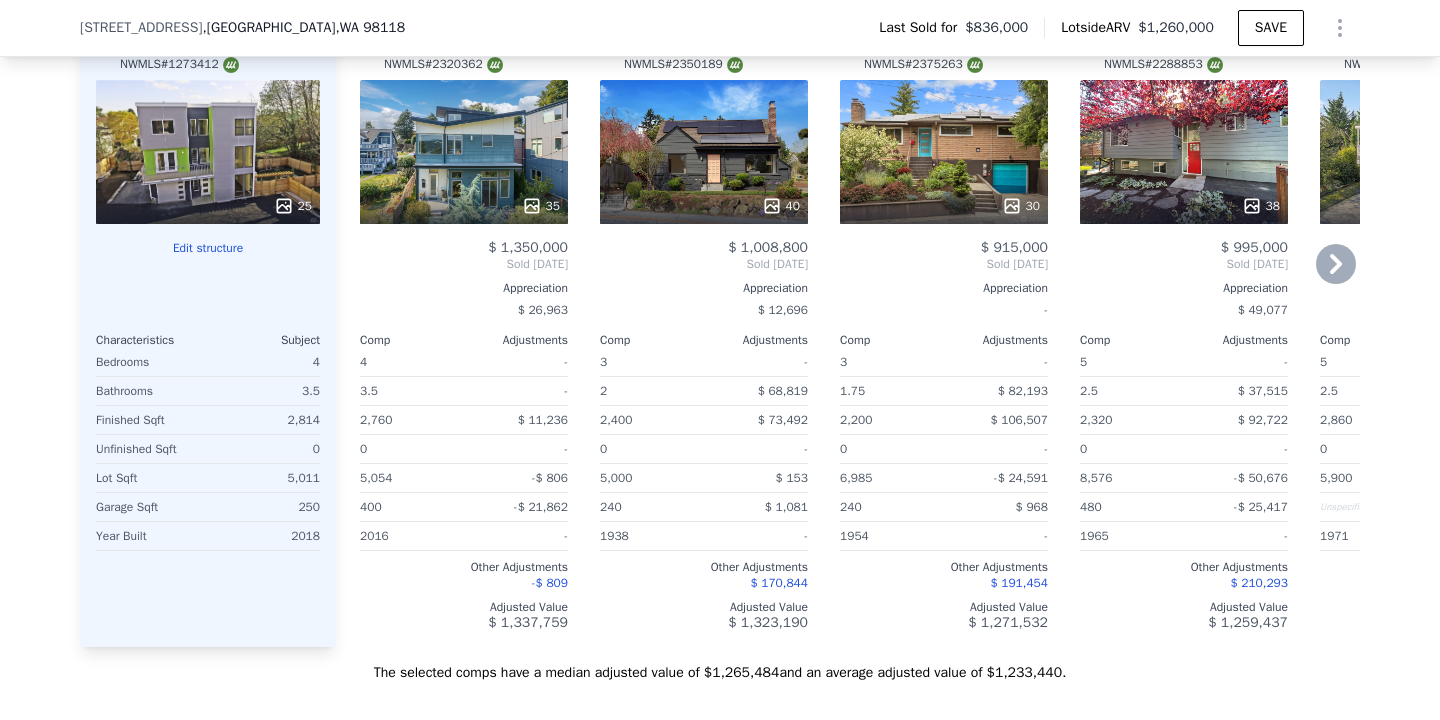 click 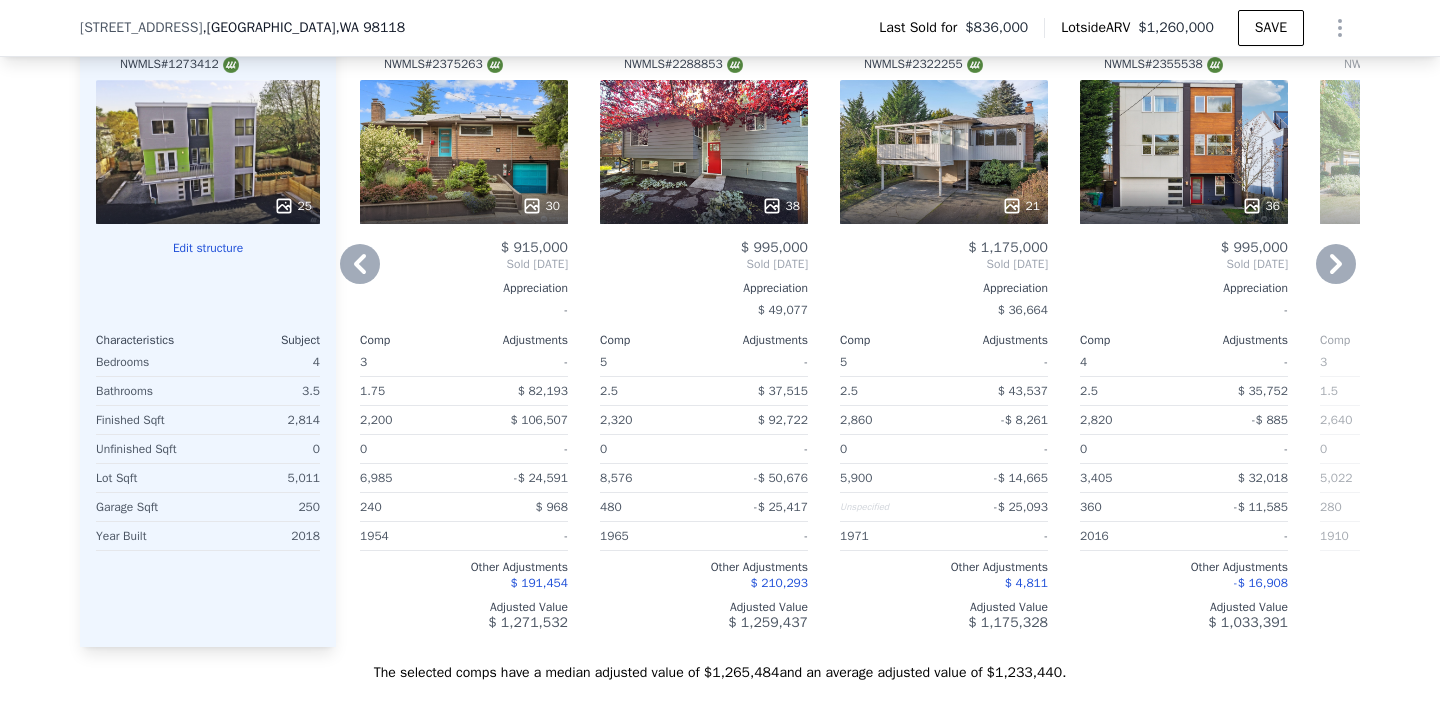 click 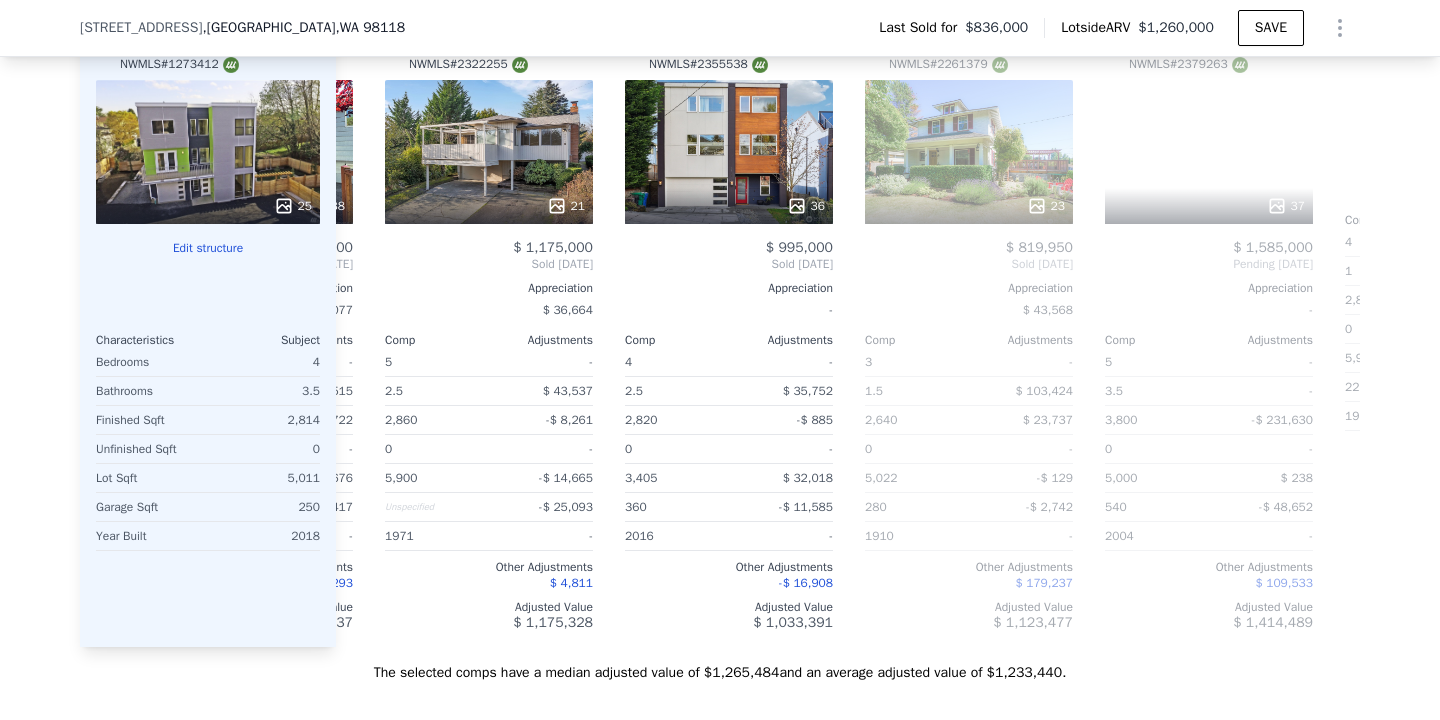 scroll, scrollTop: 0, scrollLeft: 960, axis: horizontal 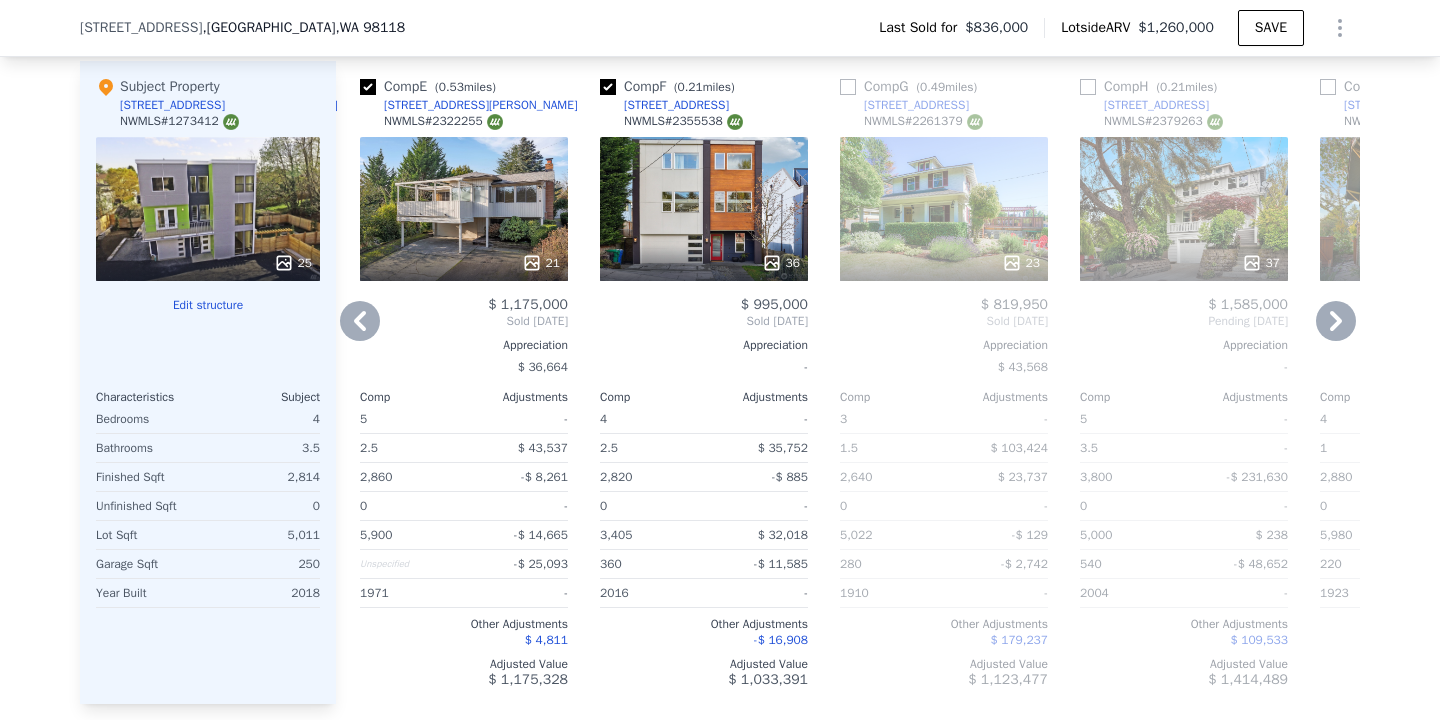 click 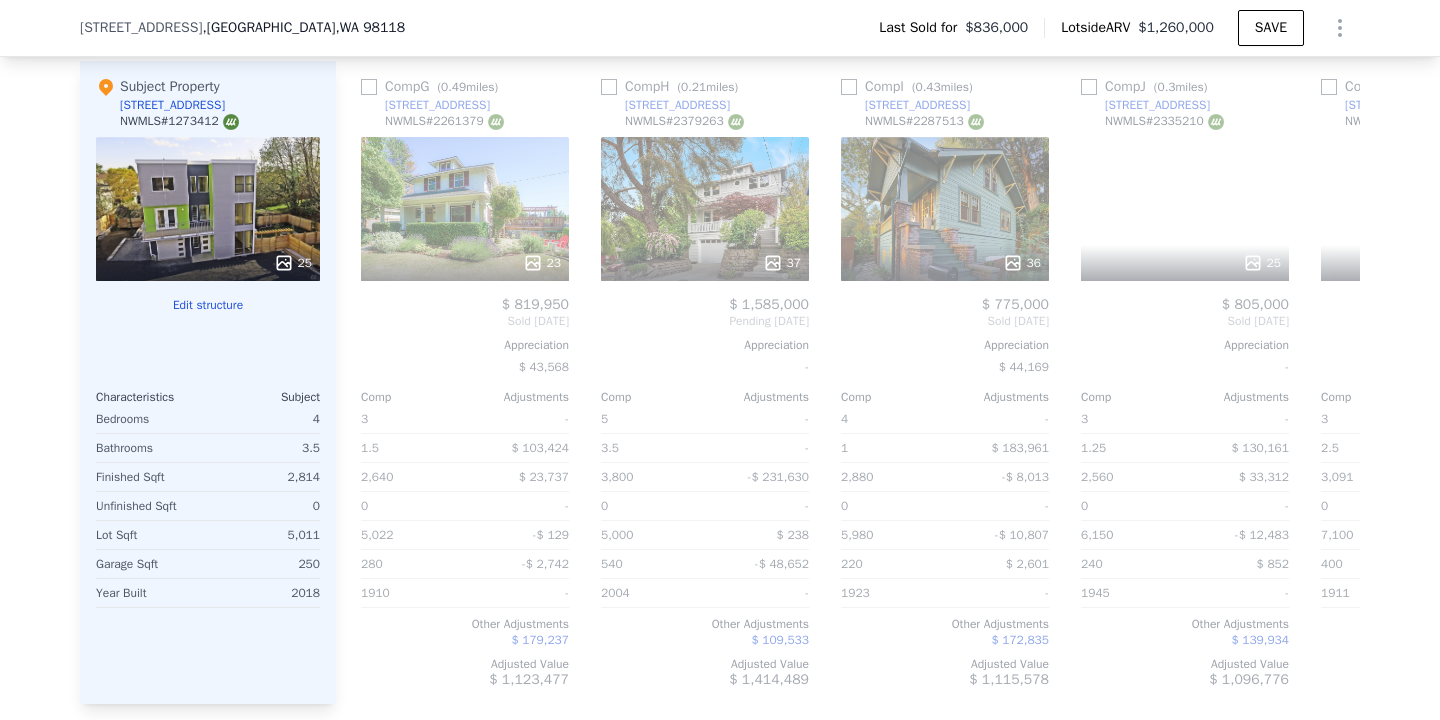 scroll, scrollTop: 0, scrollLeft: 1440, axis: horizontal 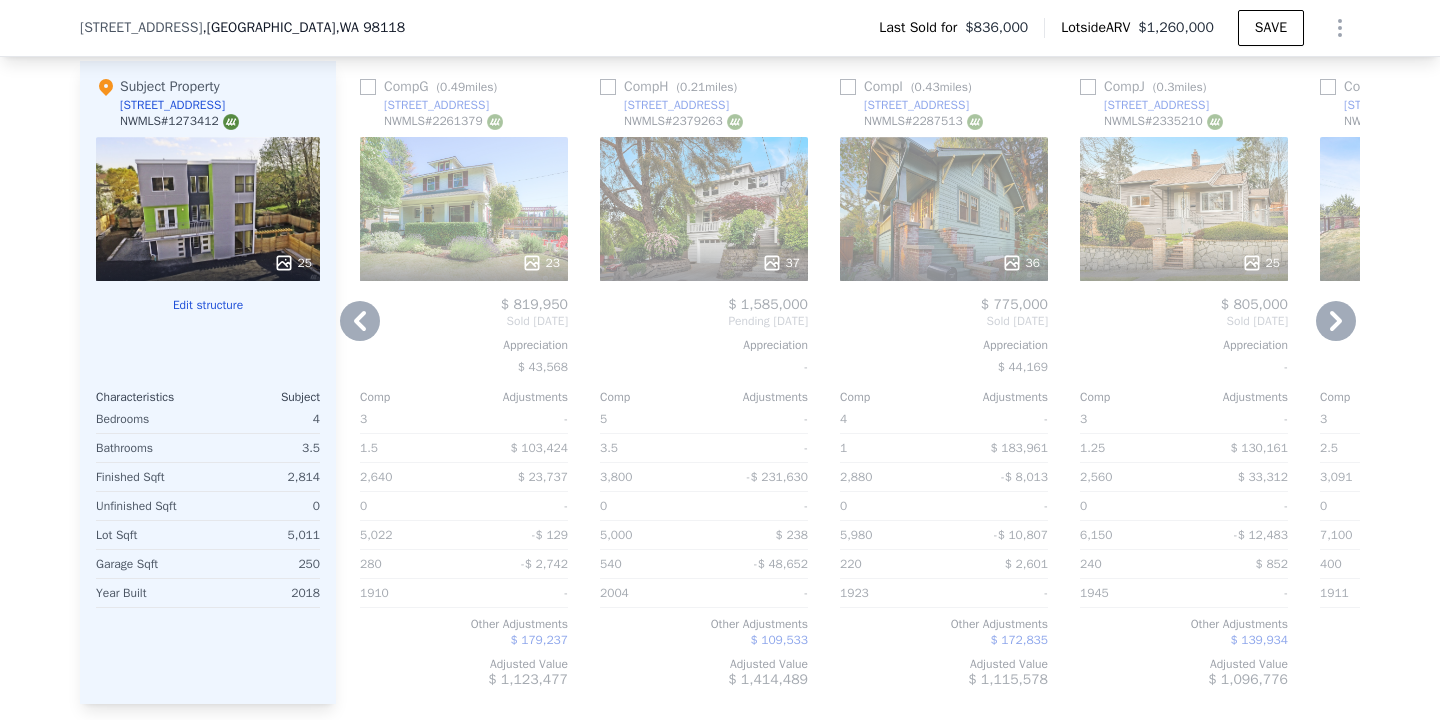 click 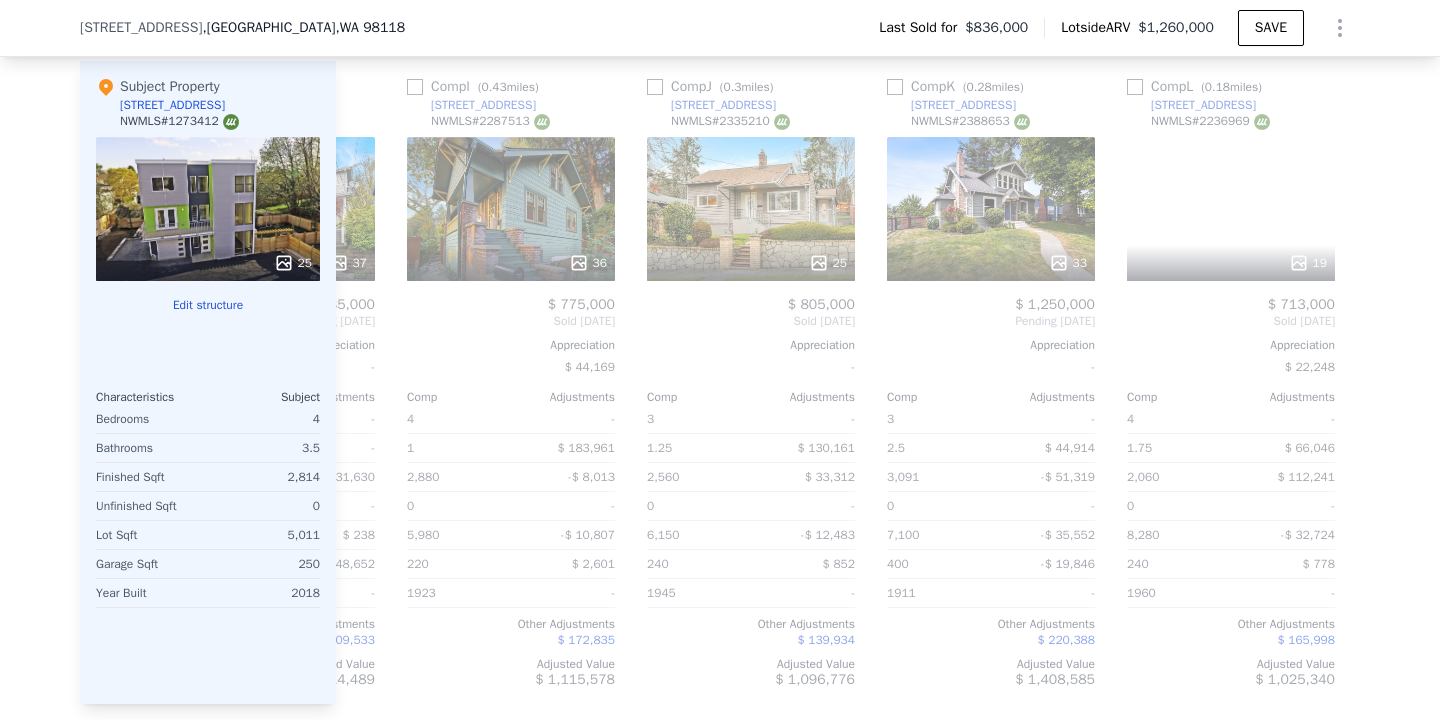 scroll, scrollTop: 0, scrollLeft: 1904, axis: horizontal 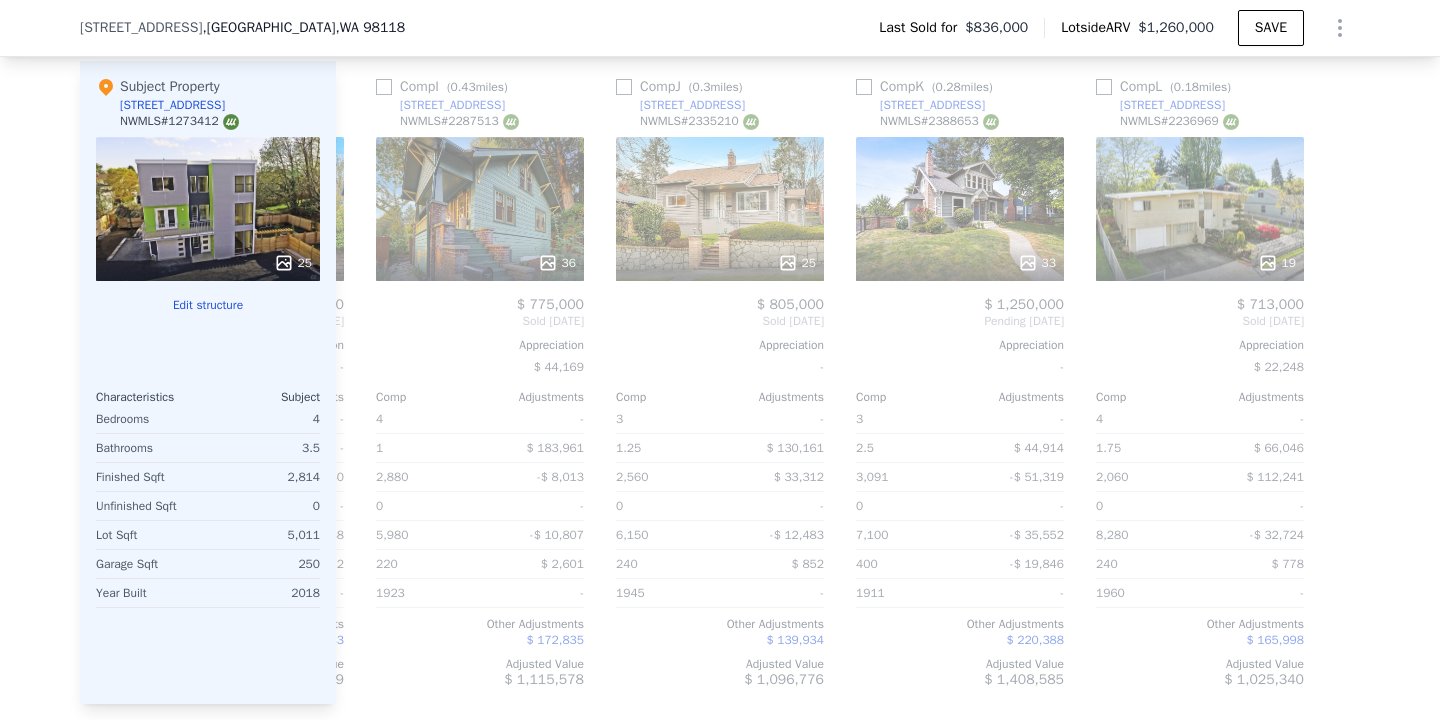 click at bounding box center [1344, 382] 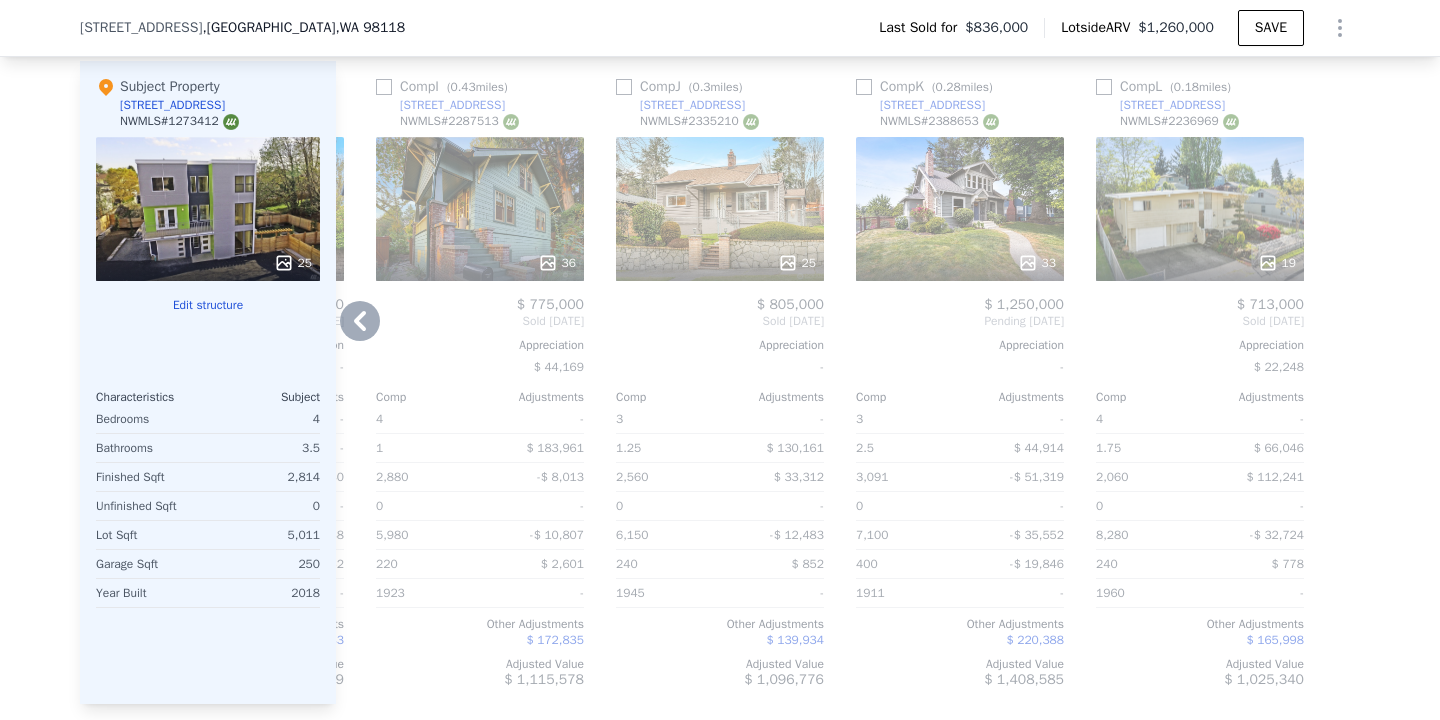 click 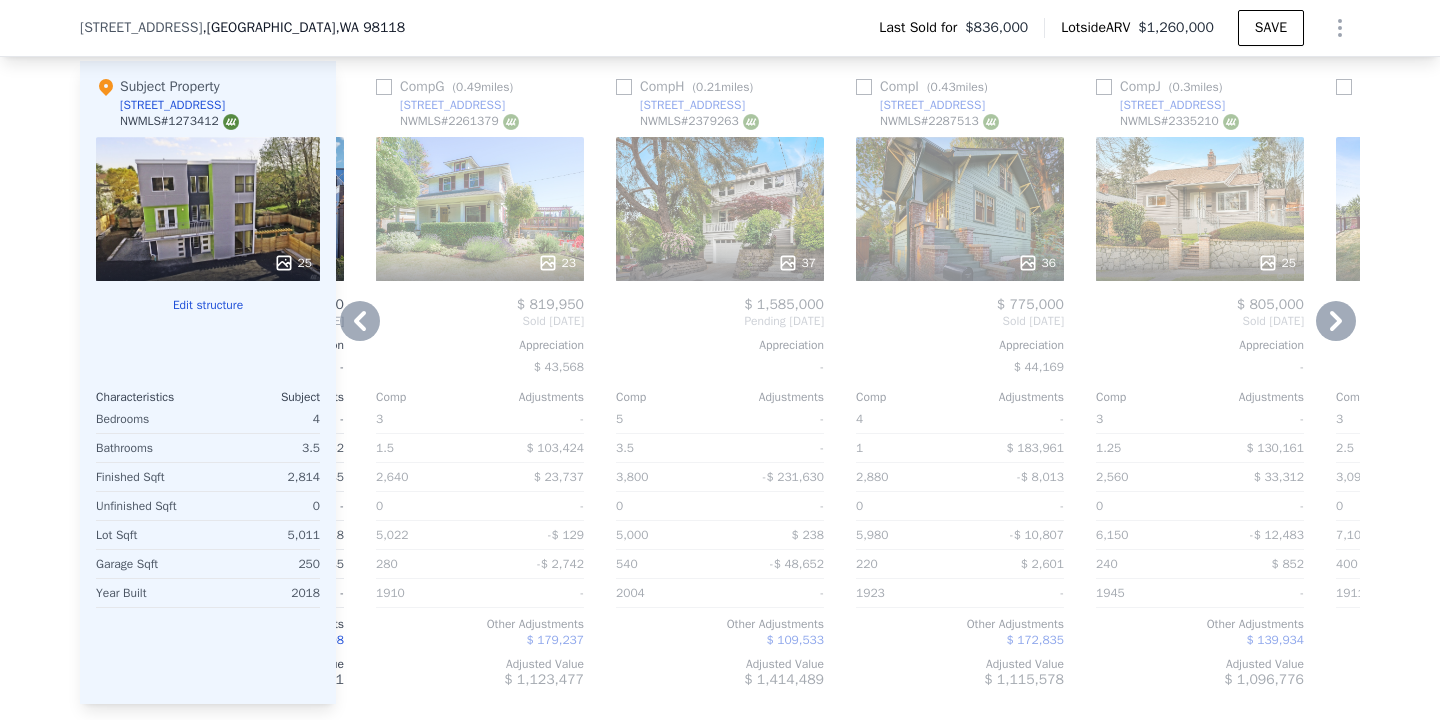 click on "Comp  A ( 0.41  miles) [STREET_ADDRESS][PERSON_NAME] 35 $ 1,350,000 Sold   [DATE] Appreciation $ 26,963 Comp Adjustments 4 - 3.5 - 2,760 $ 11,236 0 - 5,054 -$ 806 400 -$ 21,862 2016 - Other Adjustments -$ 809 Adjusted Value $ 1,337,759 Comp  B ( 0.41  miles) [STREET_ADDRESS] 40 $ 1,008,800 Sold   [DATE] Appreciation $ 12,696 Comp Adjustments 3 - 2 $ 68,819 2,400 $ 73,492 0 - 5,000 $ 153 240 $ 1,081 1938 - Other Adjustments $ 170,844 Adjusted Value $ 1,323,190 Comp  C ( 0.32  miles) [STREET_ADDRESS][PERSON_NAME]  # 2375263 30 $ 915,000 Sold   [DATE] Appreciation - Comp Adjustments 3 - 1.75 $ 82,193 2,200 $ 106,507 0 - 6,985 -$ 24,591 240 $ 968 1954 - Other Adjustments $ 191,454 Adjusted Value $ 1,271,532 Comp  D ( 0.37  miles) [STREET_ADDRESS][PERSON_NAME]  # 2288853 38 $ 995,000 Sold   [DATE] Appreciation $ 49,077 Comp Adjustments 5 - 2.5 $ 37,515 2,320 $ 92,722 0 - 8,576 -$ 50,676 480 -$ 25,417 1965 - Other Adjustments $ 210,293 Adjusted Value $ 1,259,437 Comp  E ( 0.53  miles)  # 5" at bounding box center [848, 382] 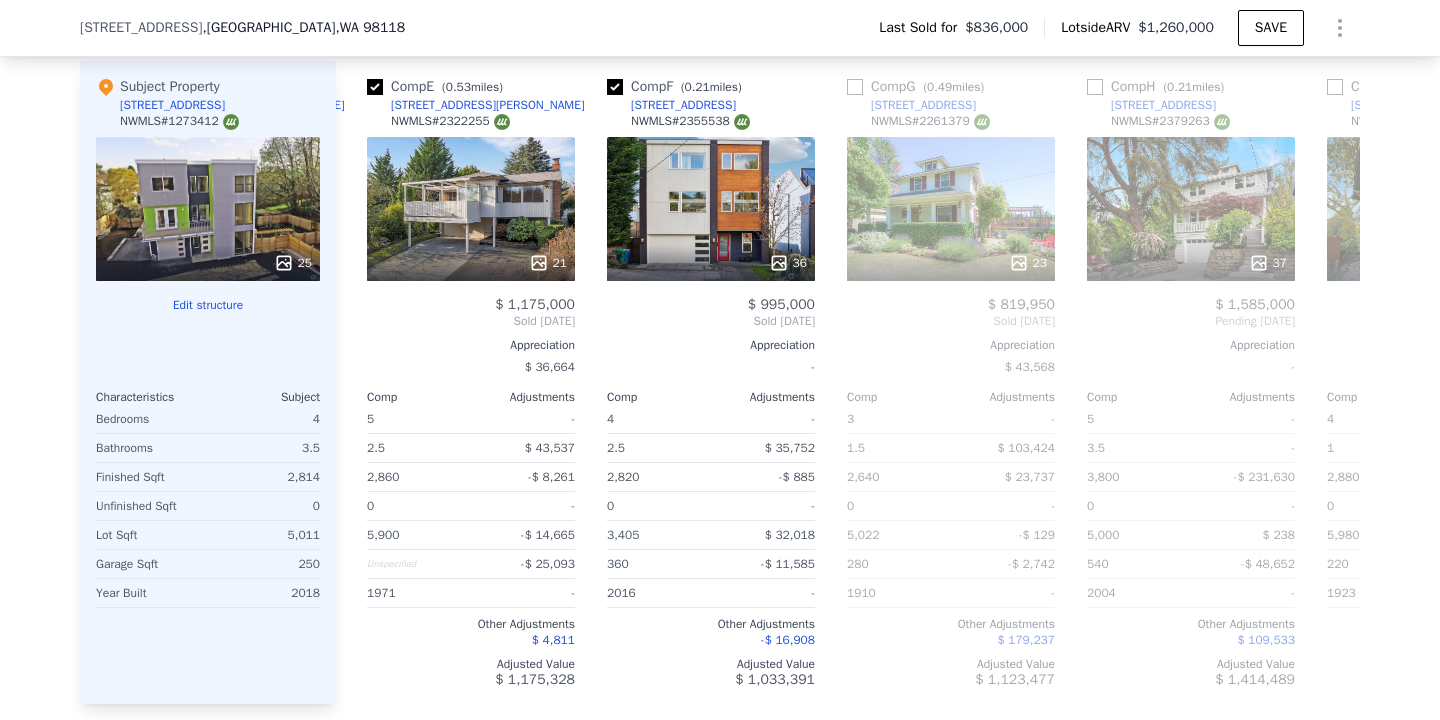 scroll, scrollTop: 0, scrollLeft: 944, axis: horizontal 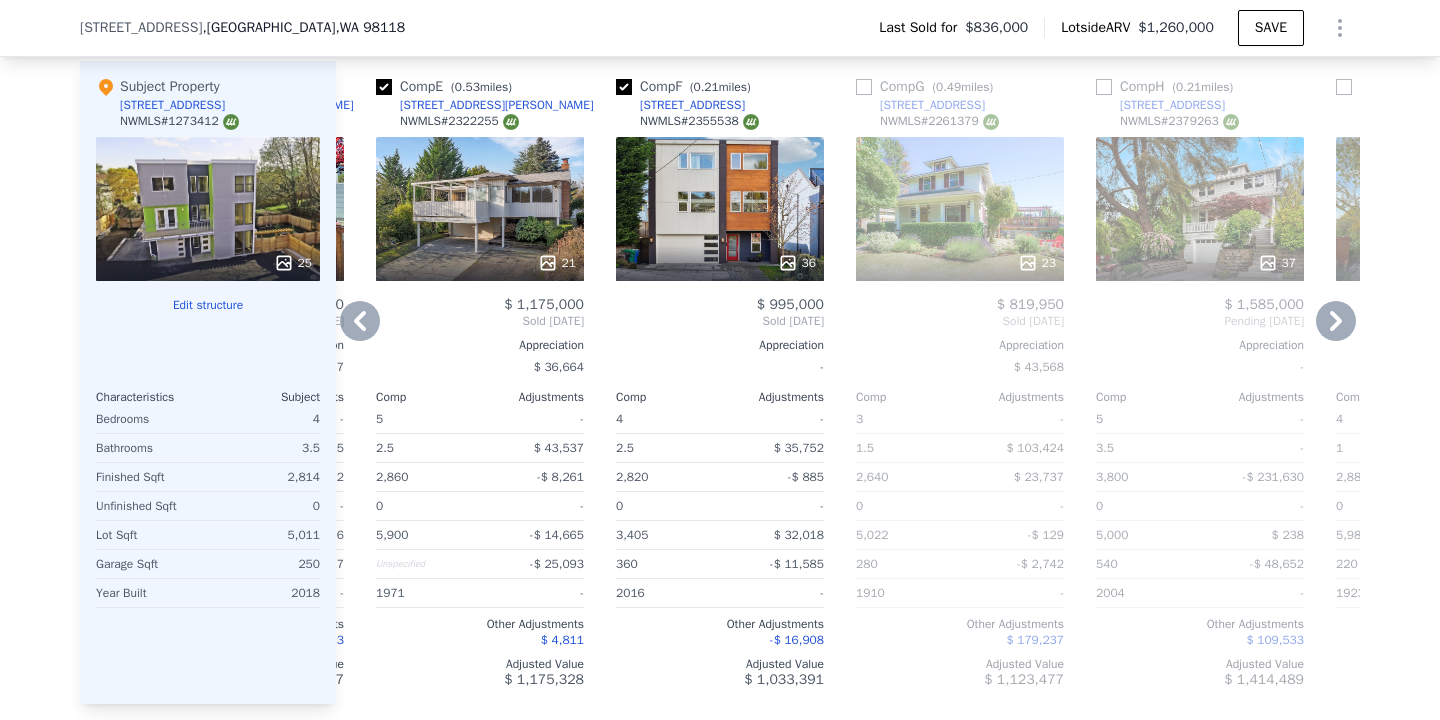click 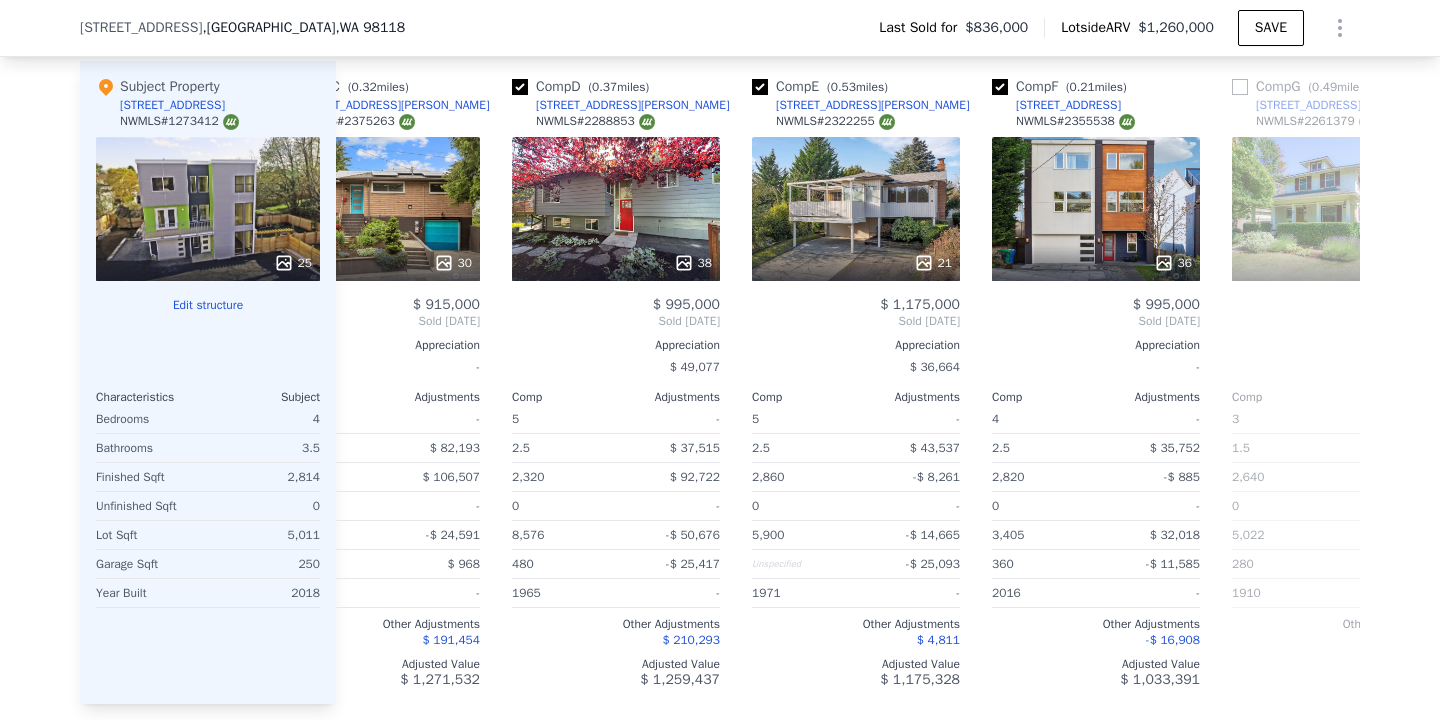 scroll, scrollTop: 0, scrollLeft: 464, axis: horizontal 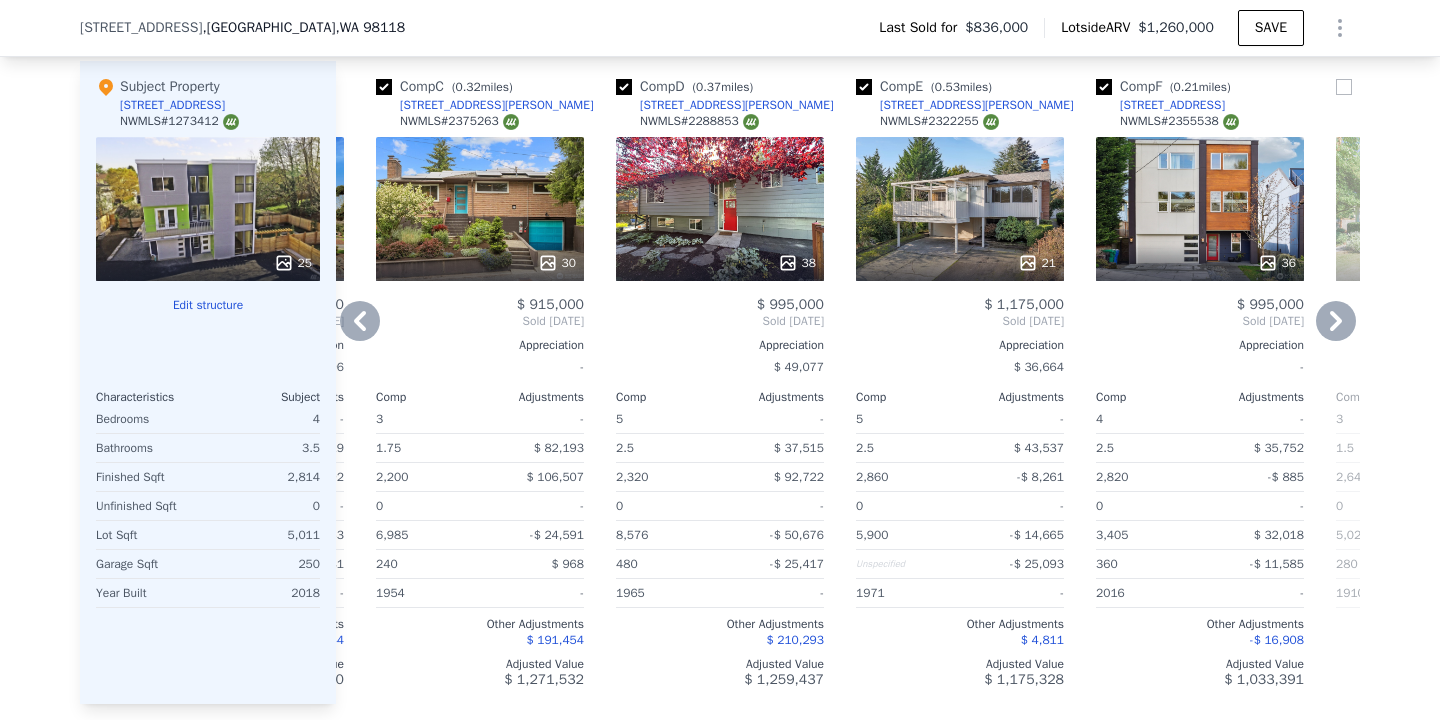 click 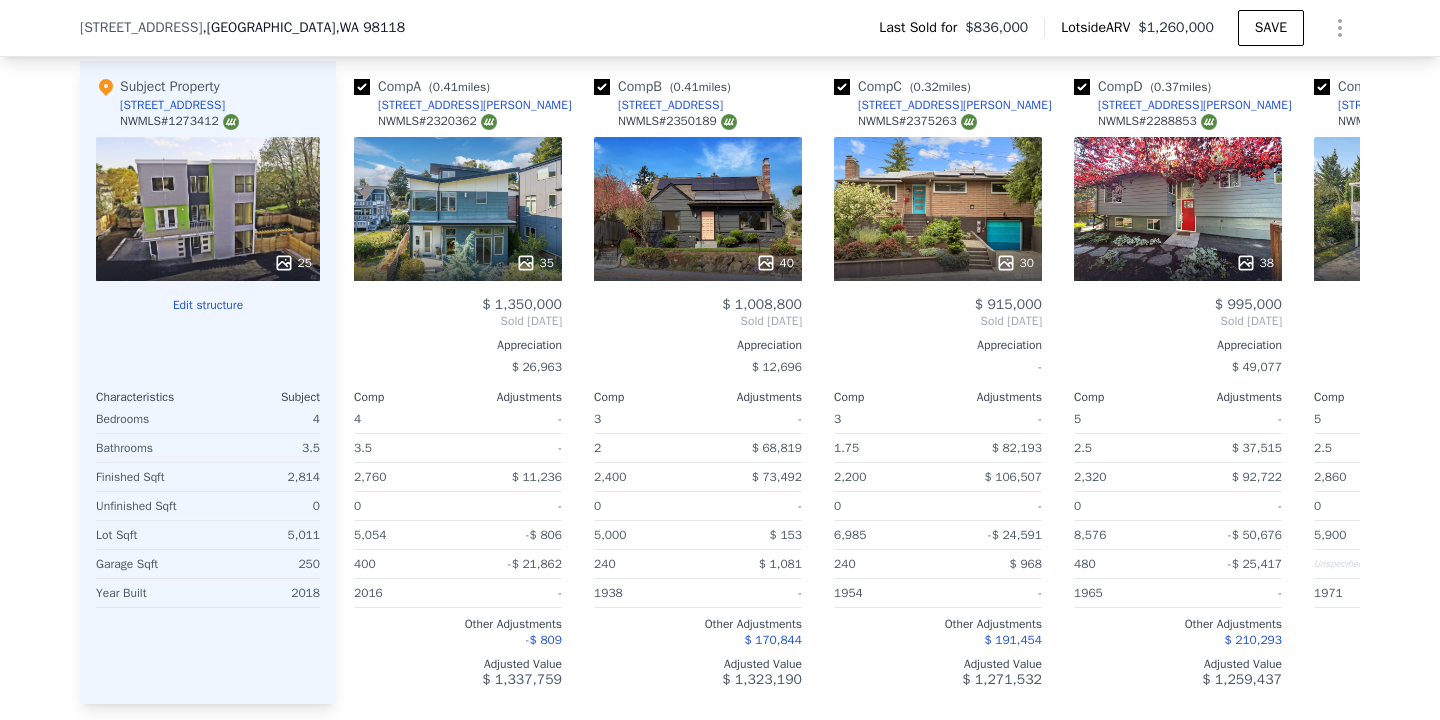 scroll, scrollTop: 0, scrollLeft: 0, axis: both 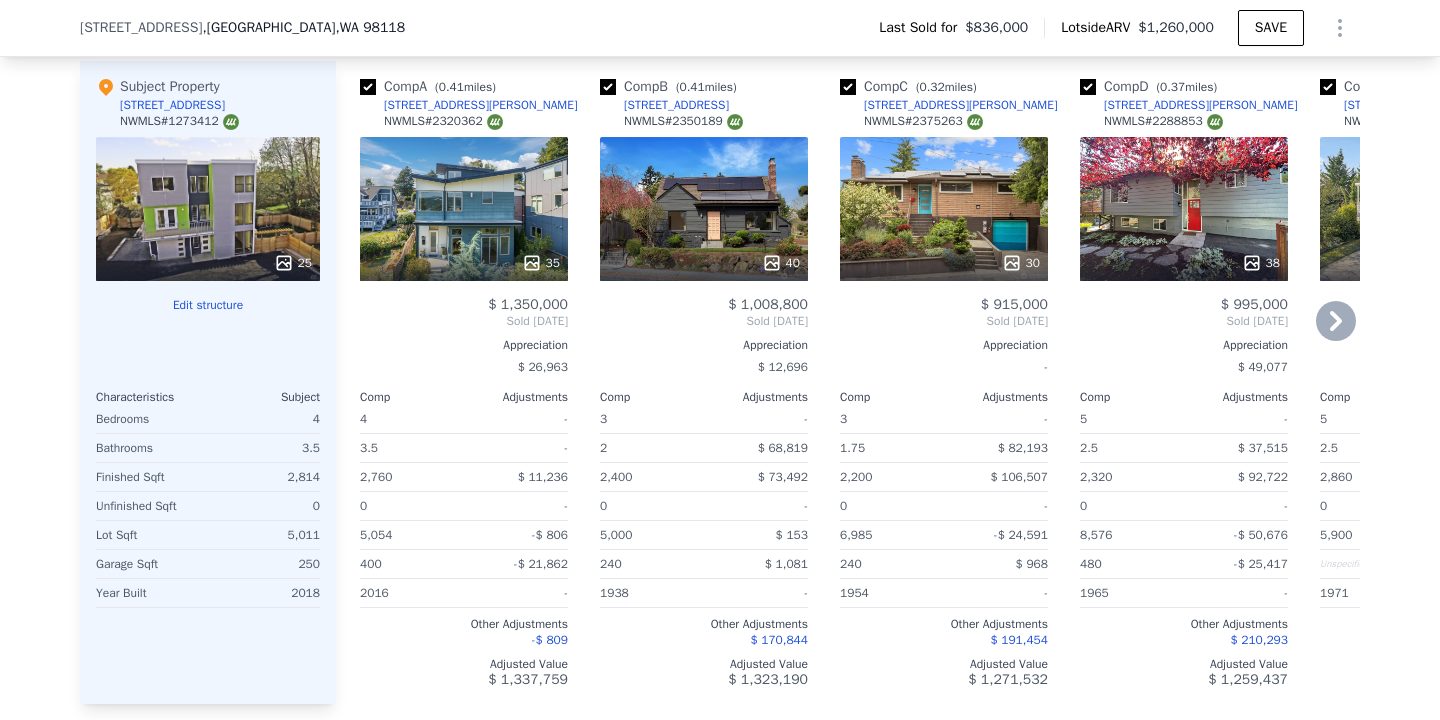 click on "35" at bounding box center [464, 209] 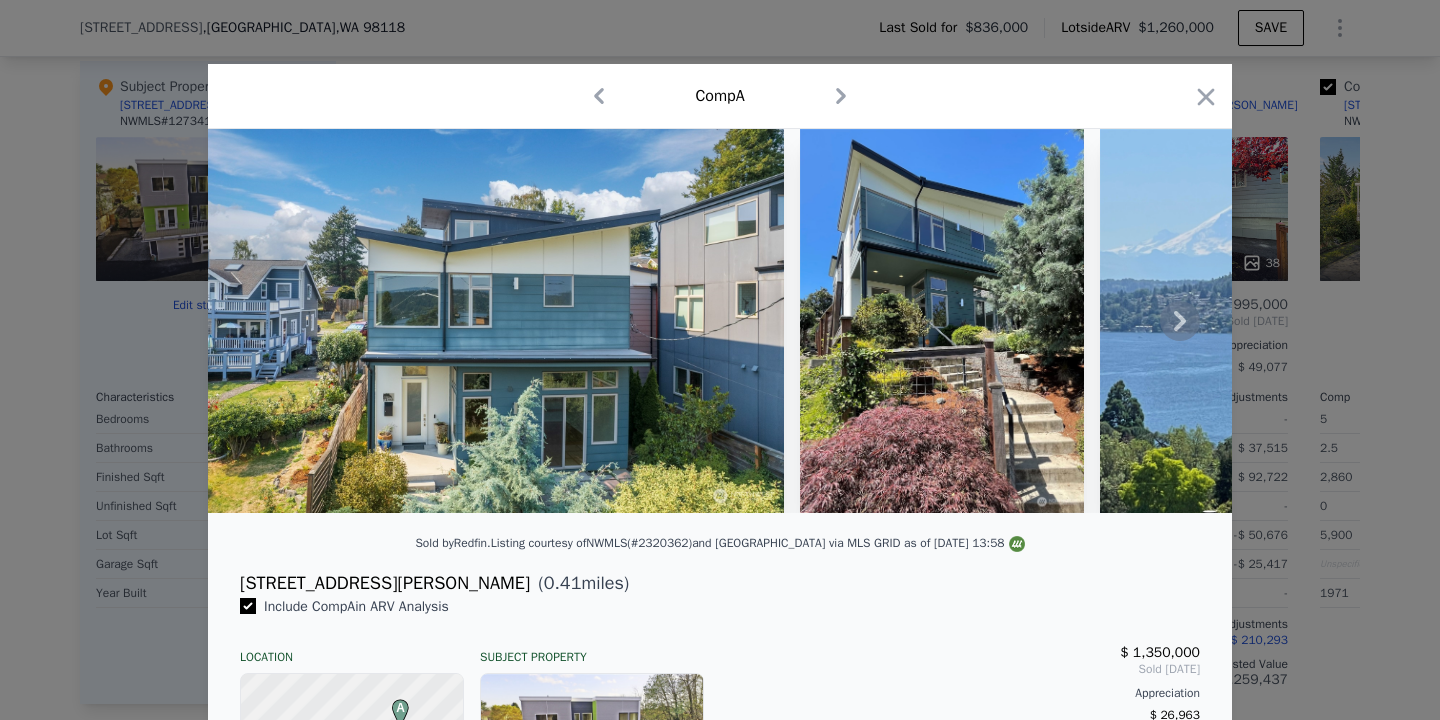 scroll, scrollTop: 74, scrollLeft: 0, axis: vertical 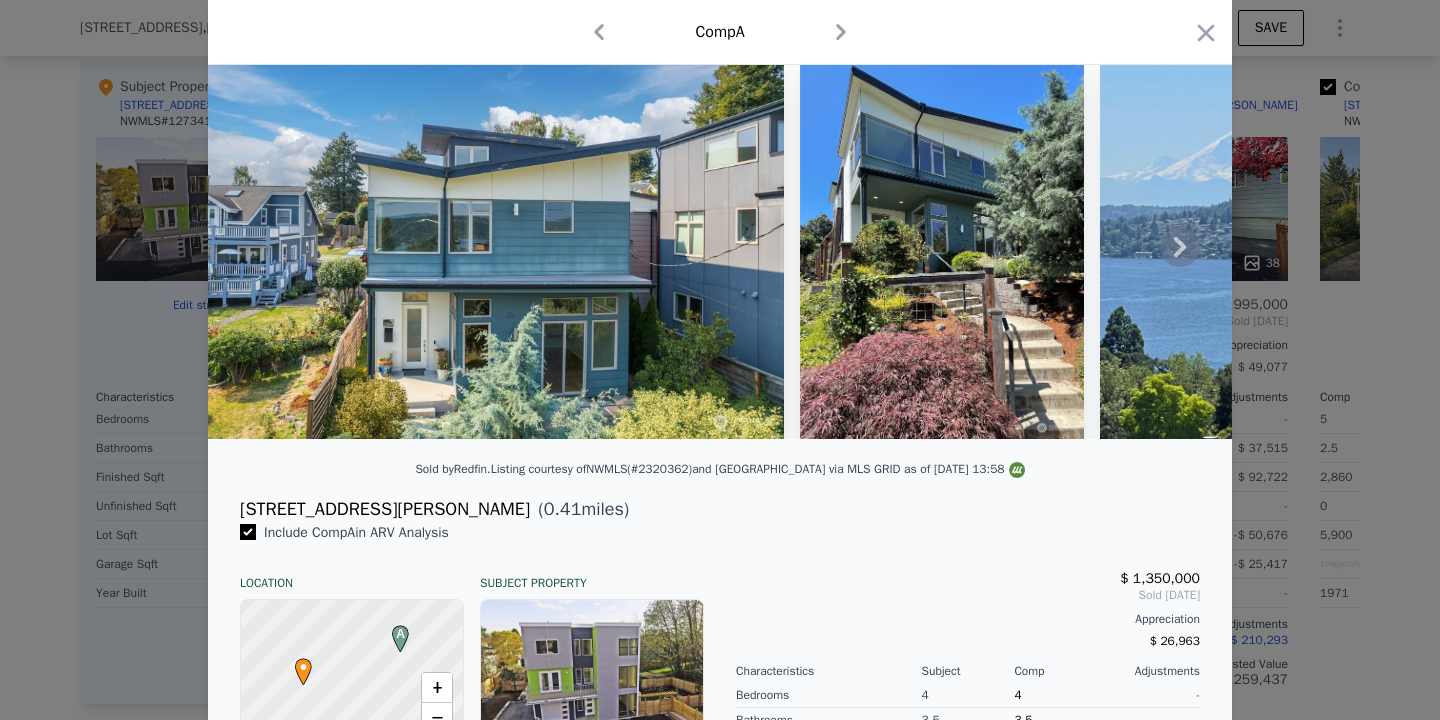 click 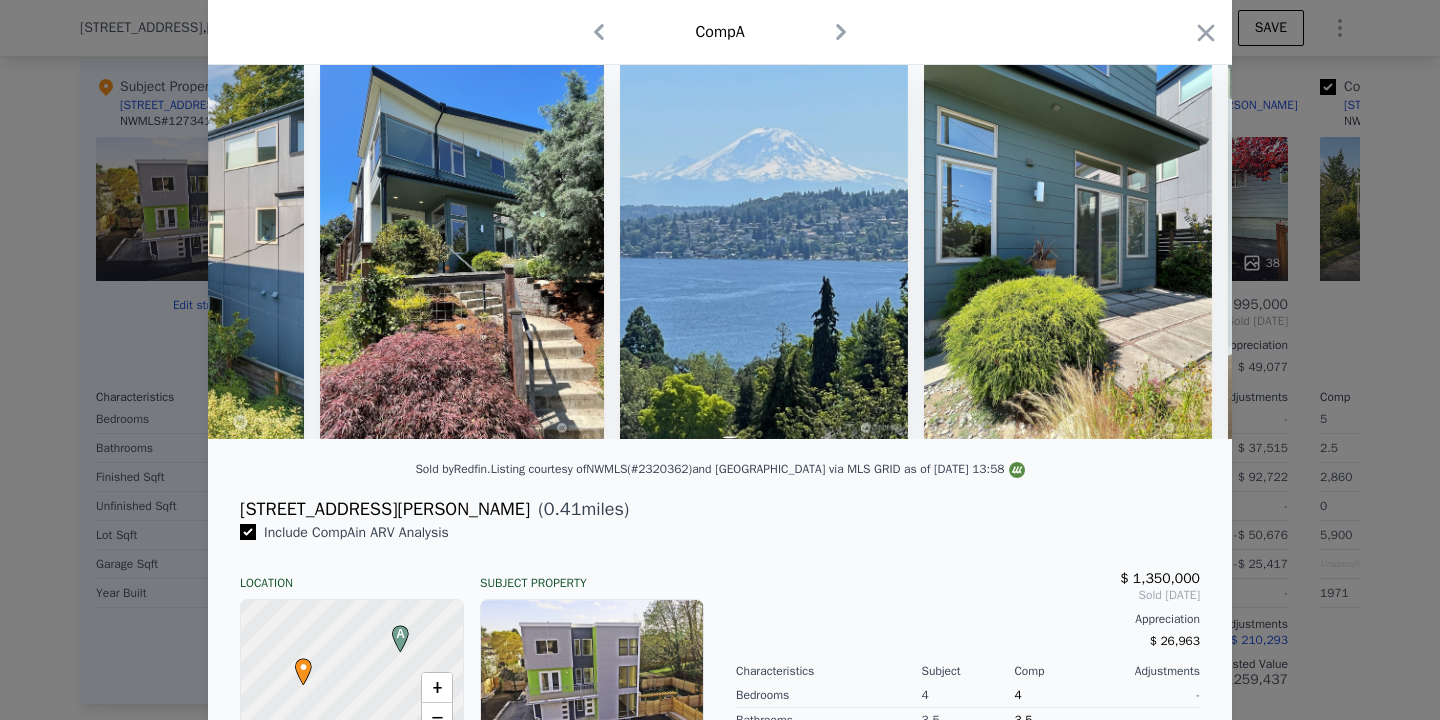 click at bounding box center [720, 247] 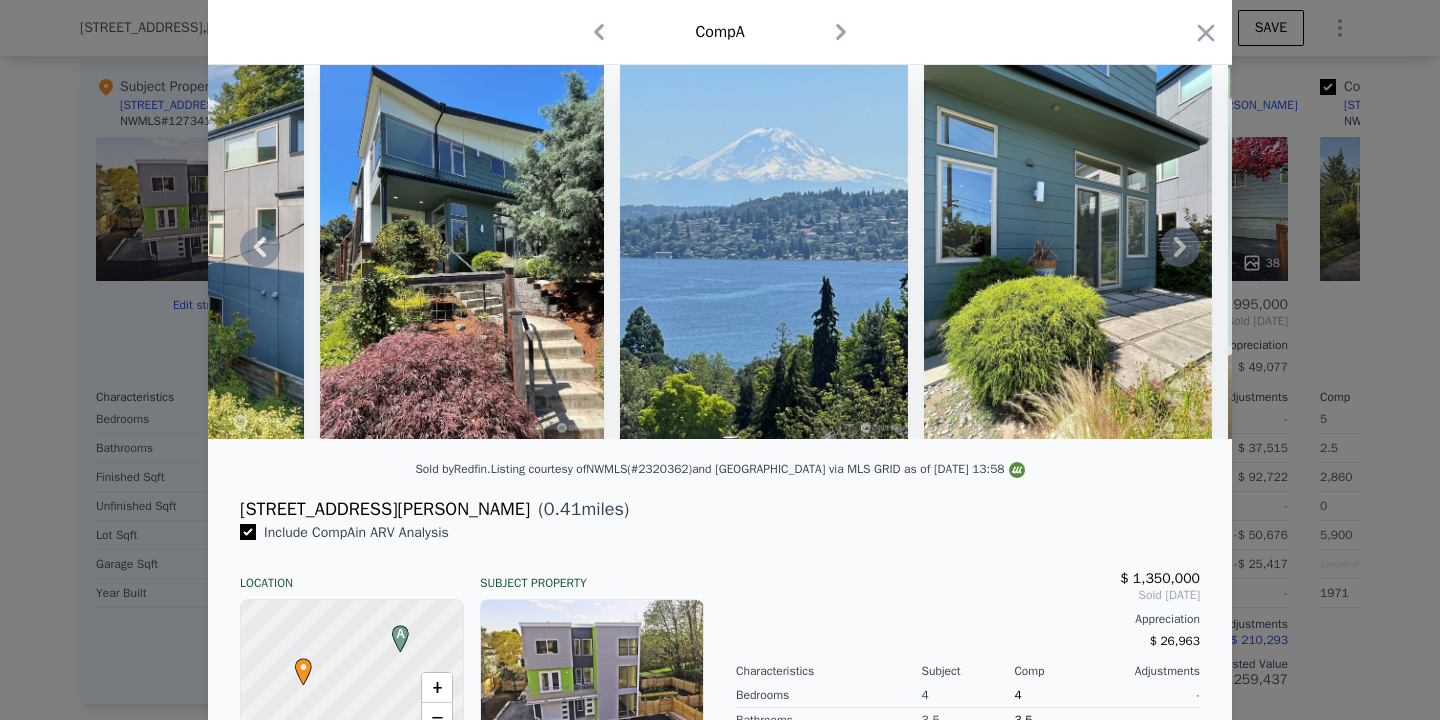 click 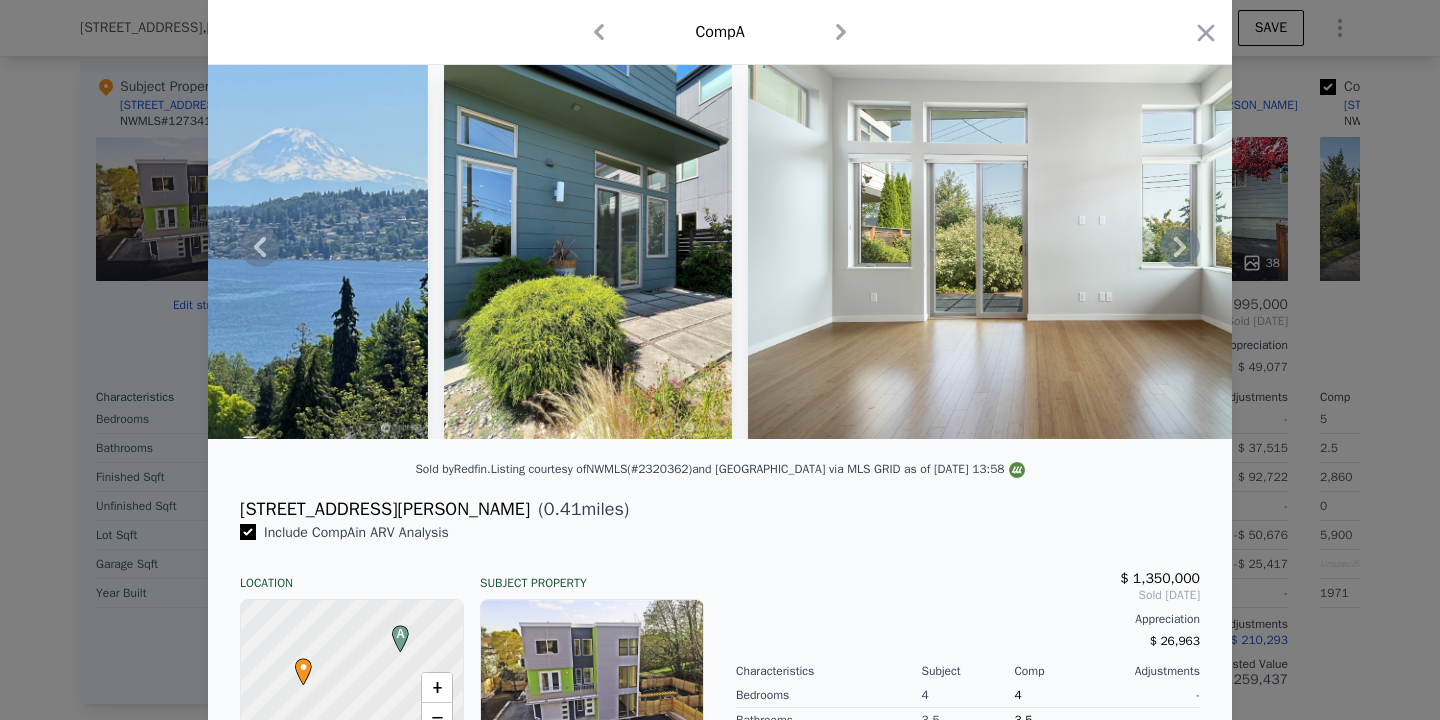 click 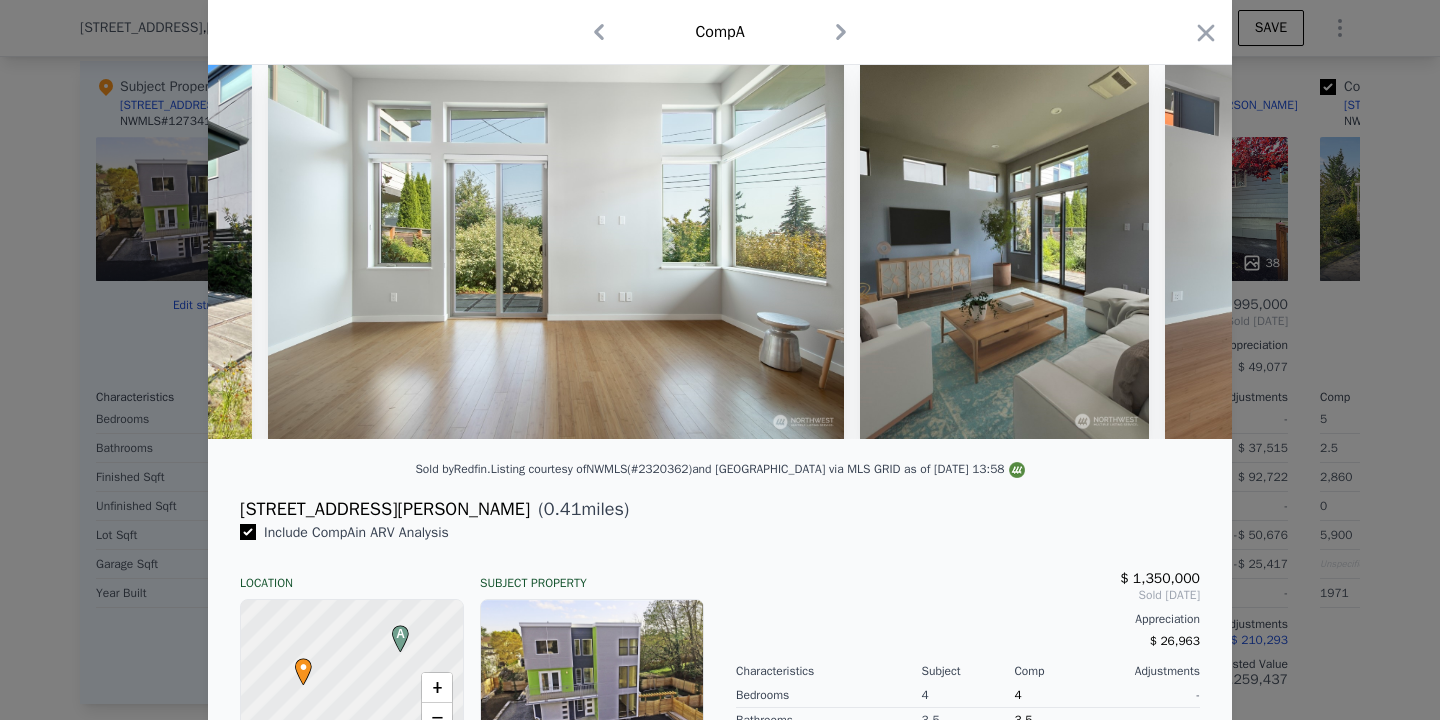 click at bounding box center [720, 247] 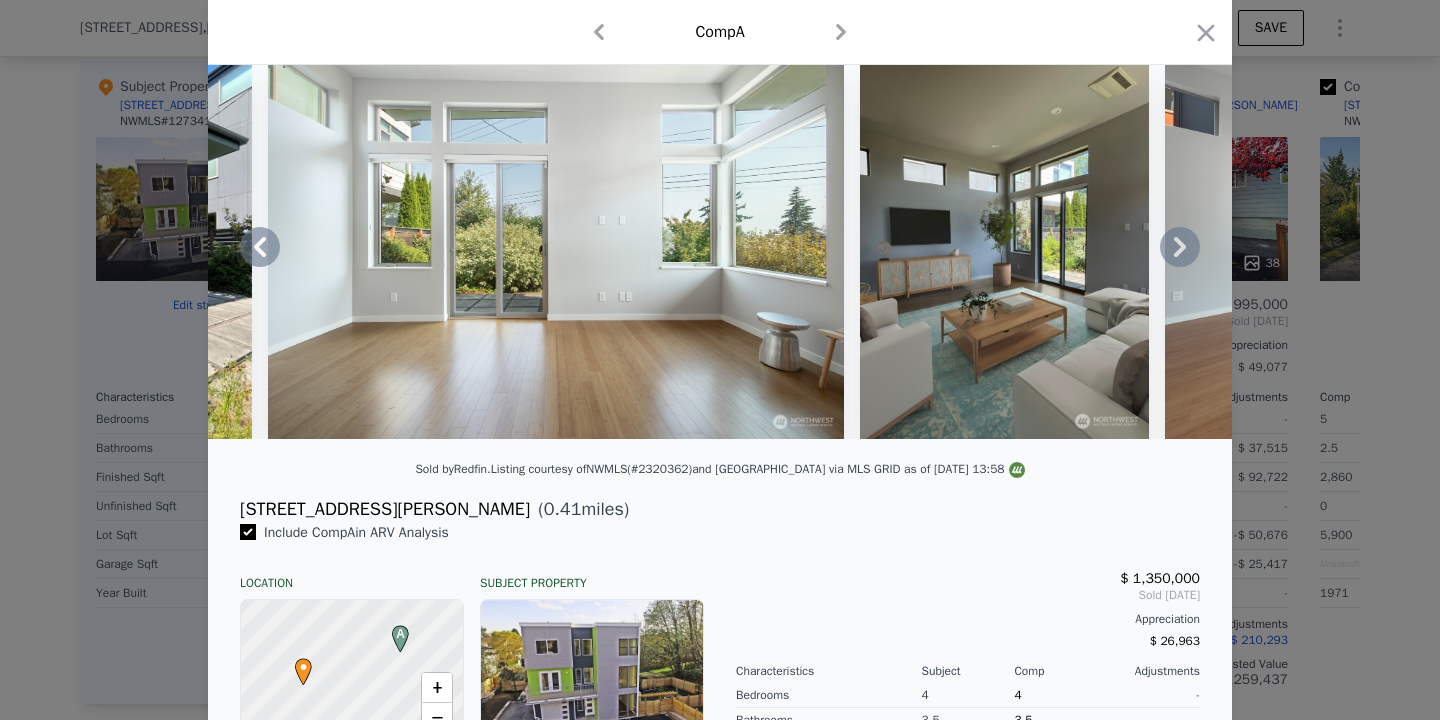 click 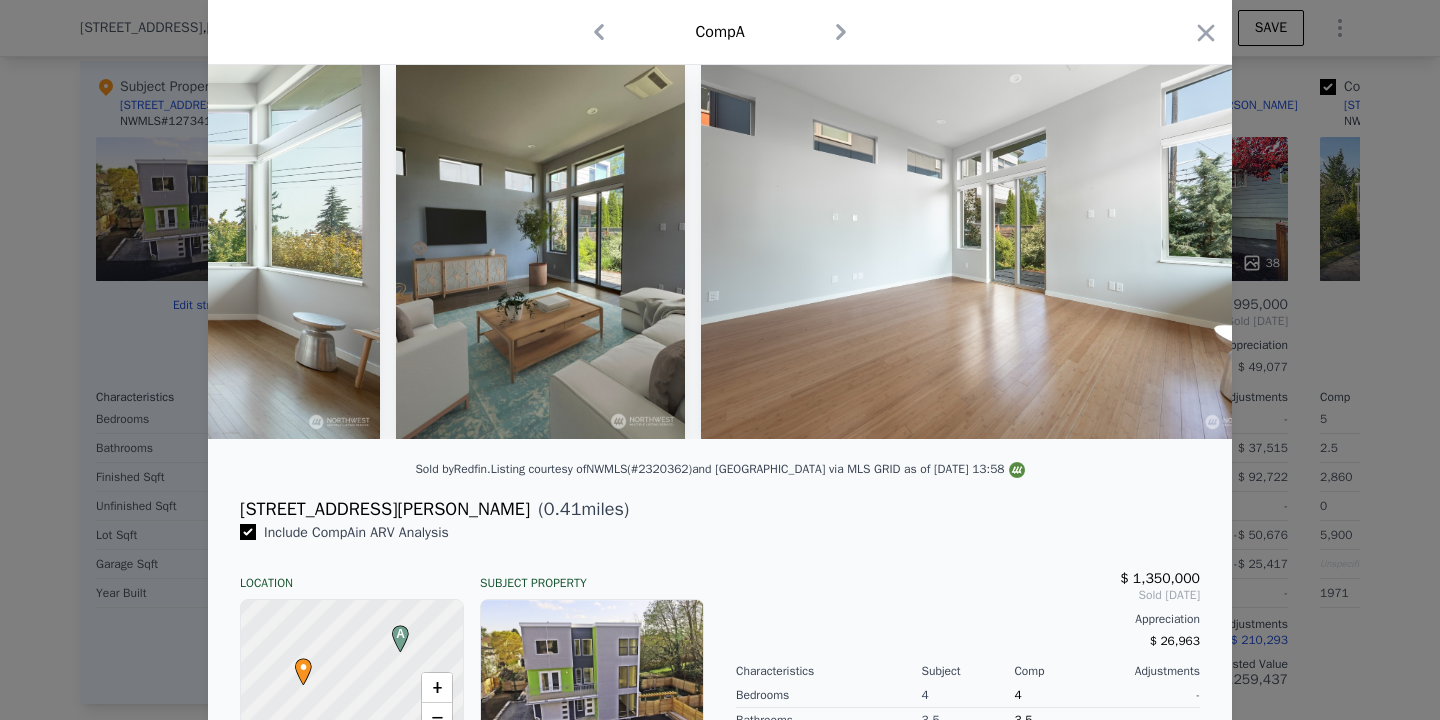 scroll, scrollTop: 0, scrollLeft: 1920, axis: horizontal 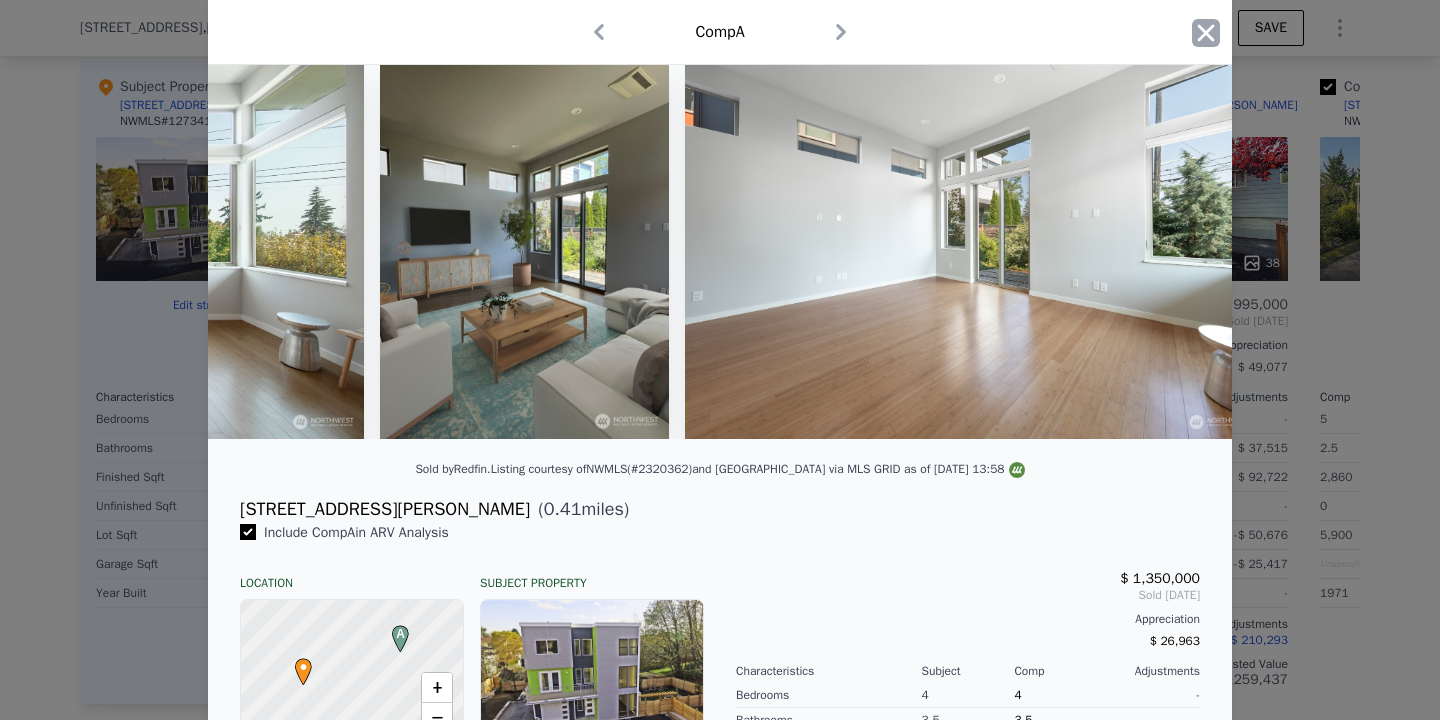 click 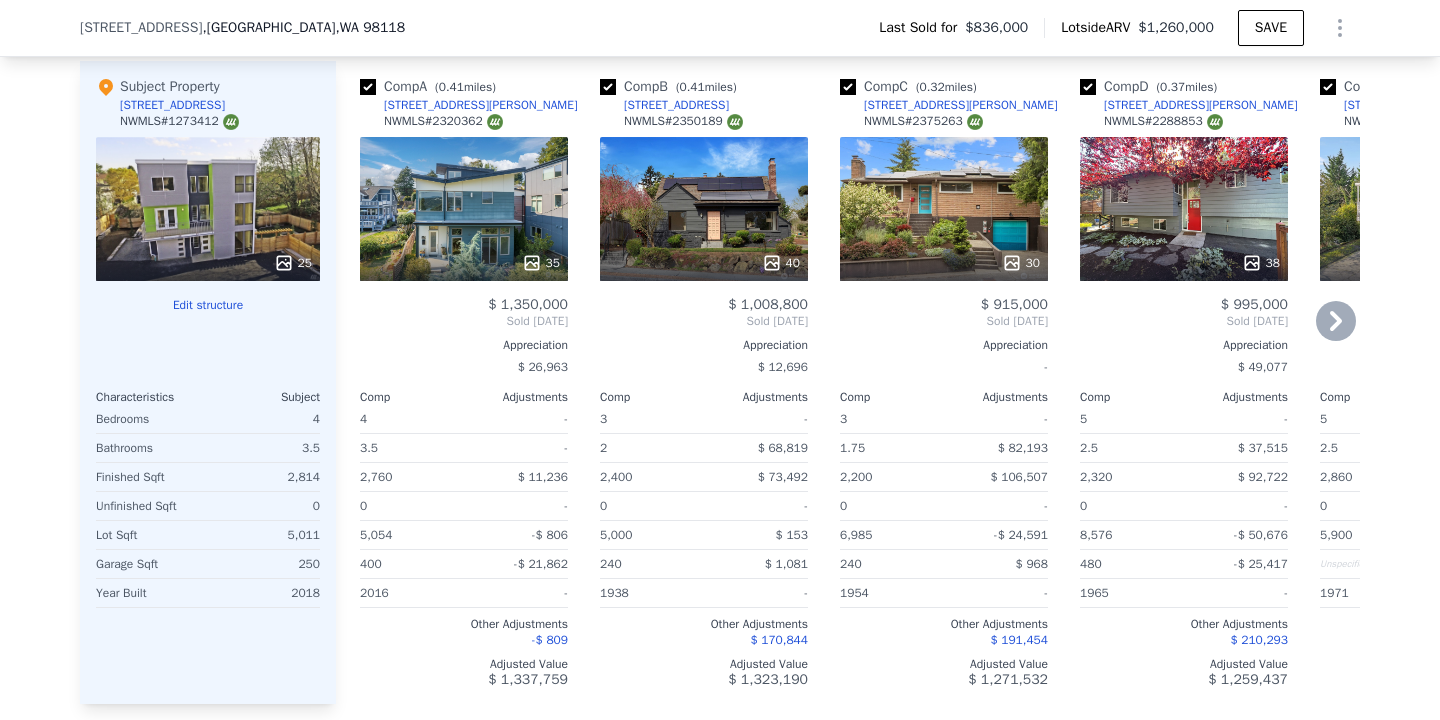 click 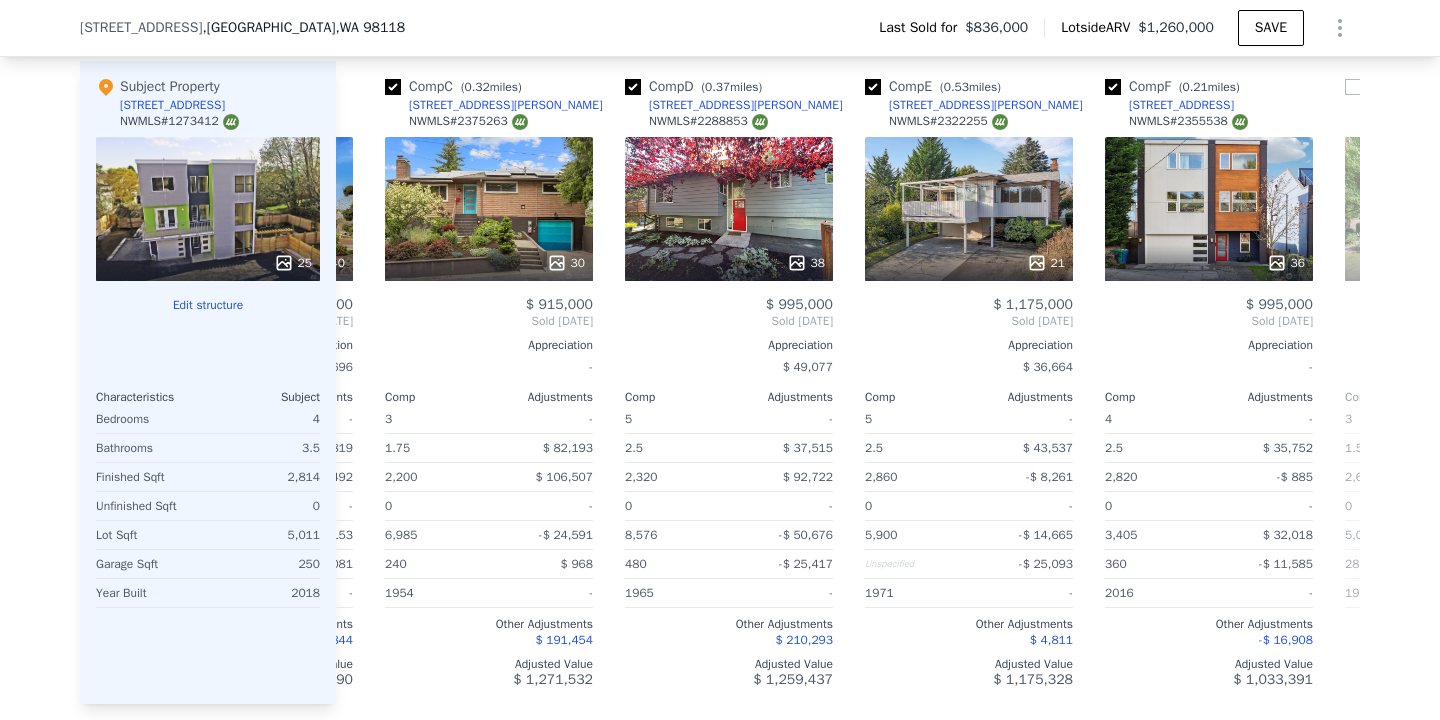 scroll, scrollTop: 0, scrollLeft: 480, axis: horizontal 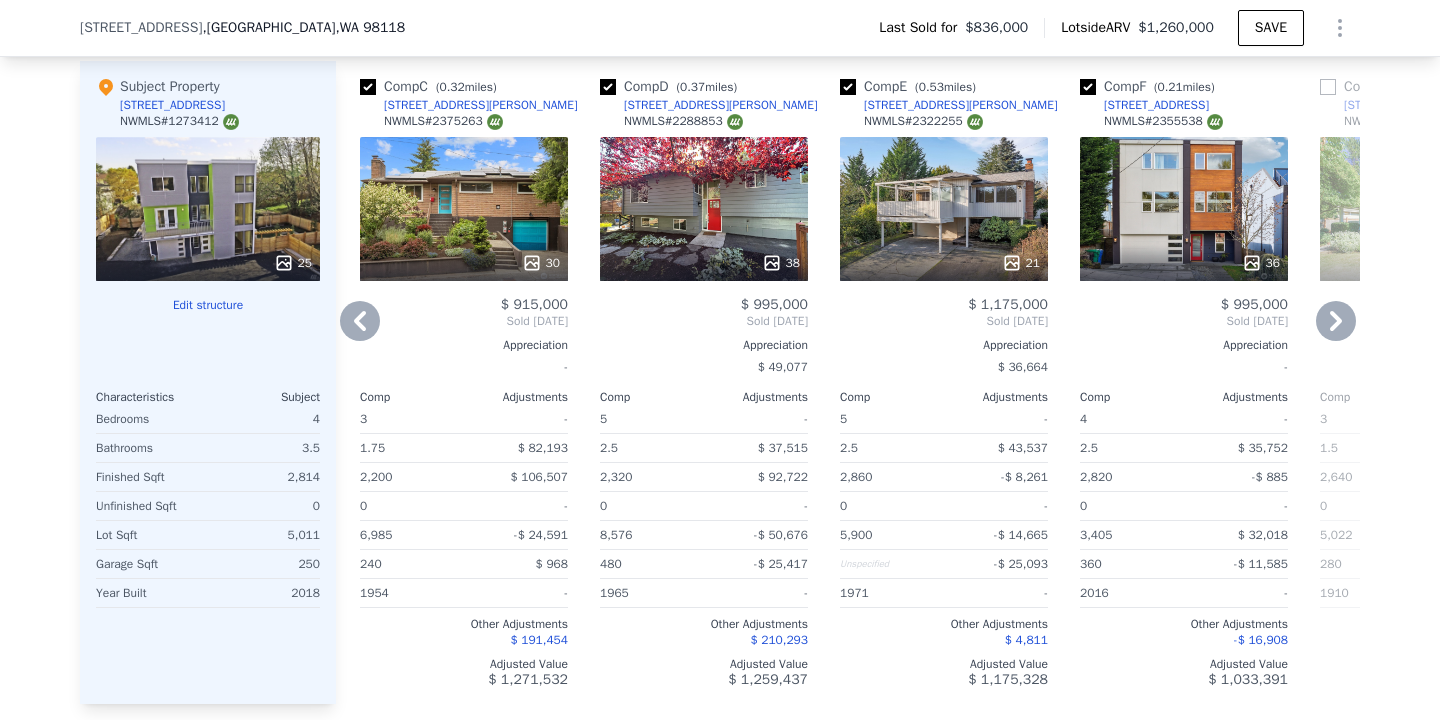 click on "36" at bounding box center [1184, 209] 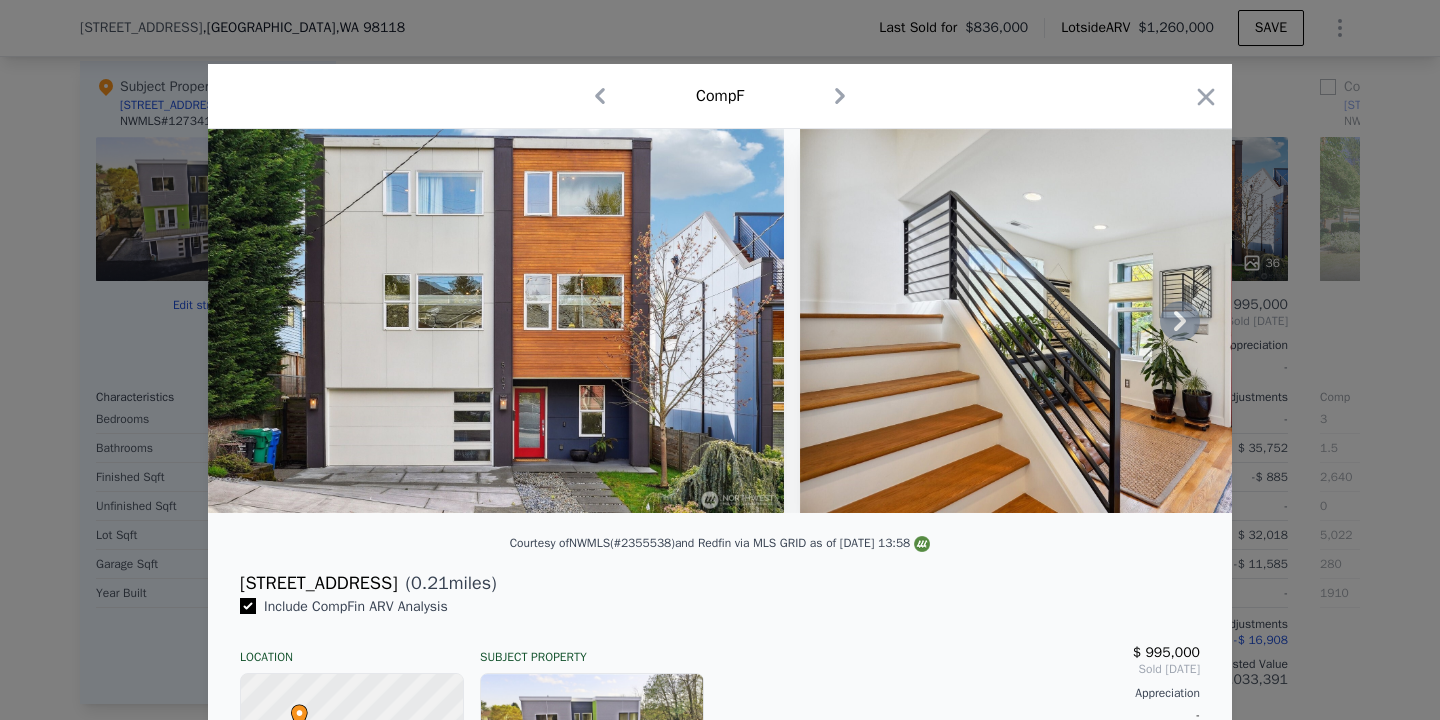 click 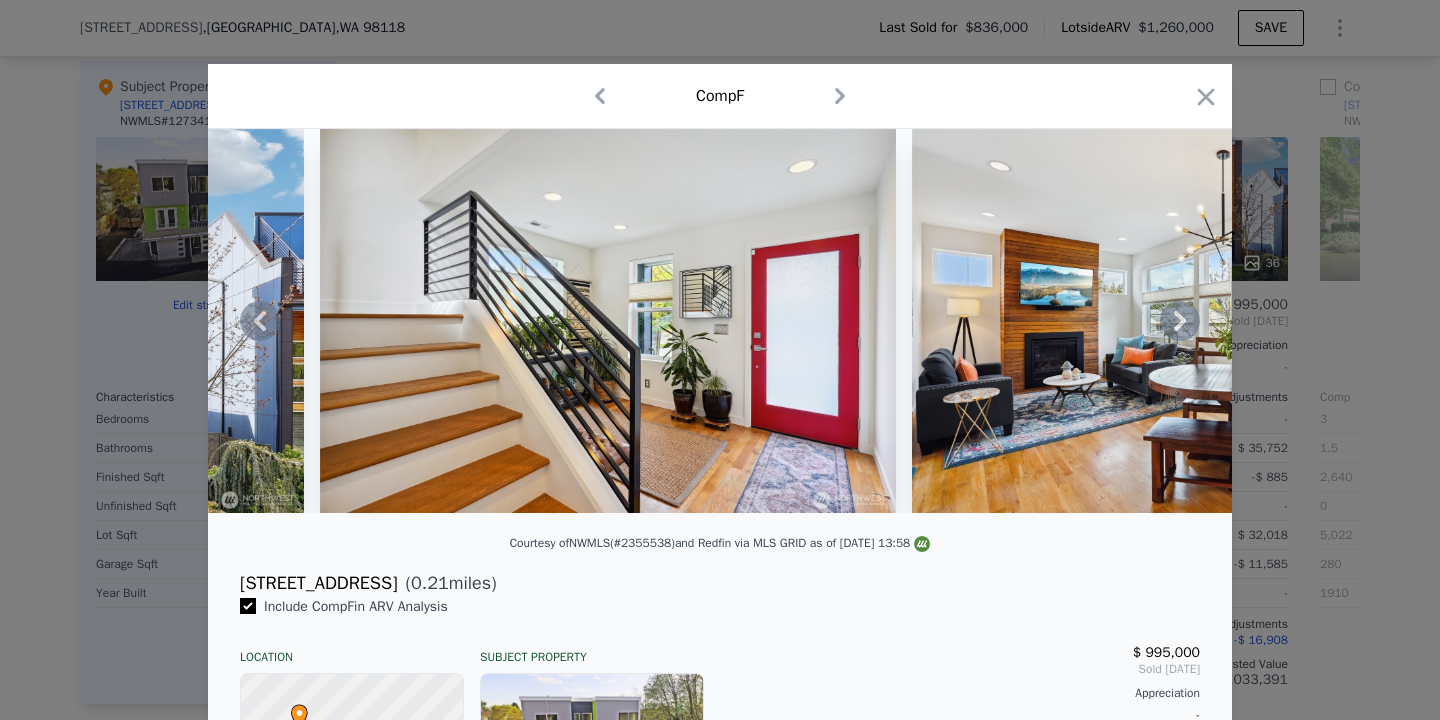 click 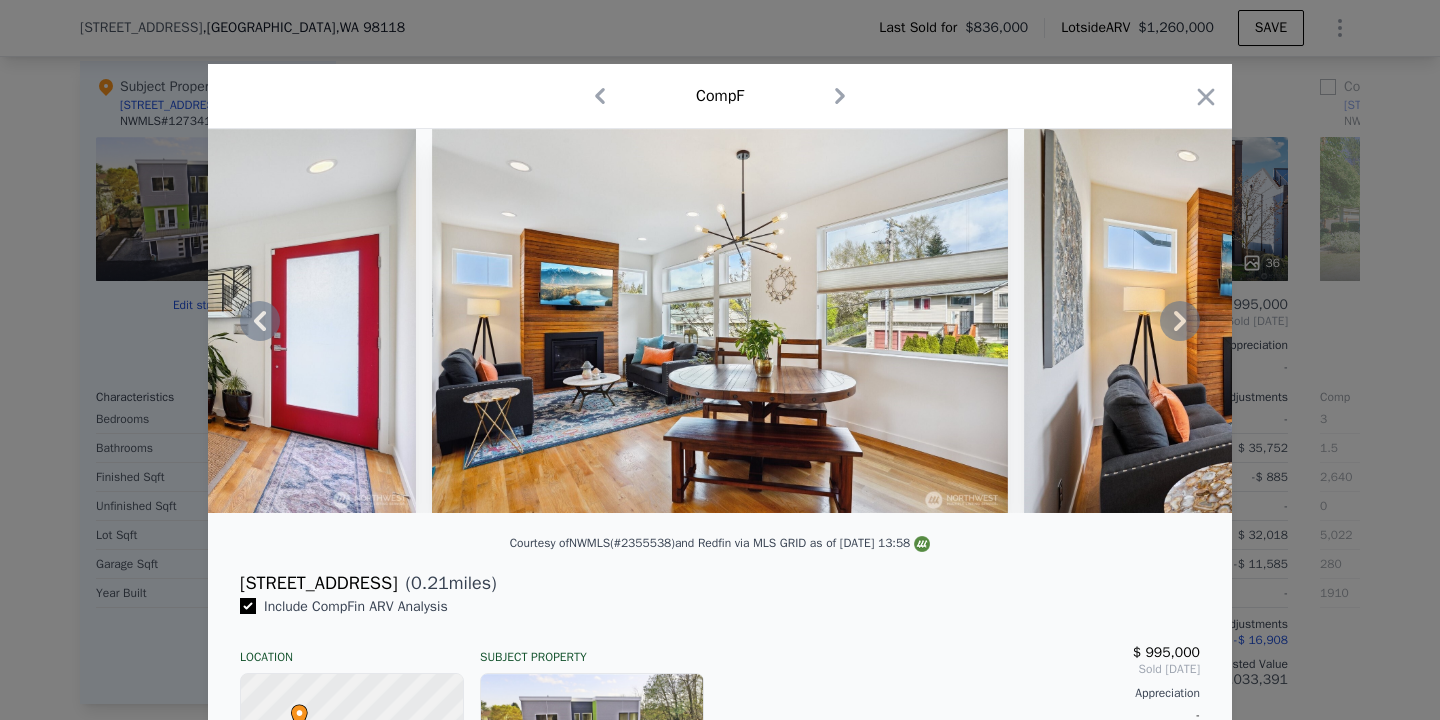 click 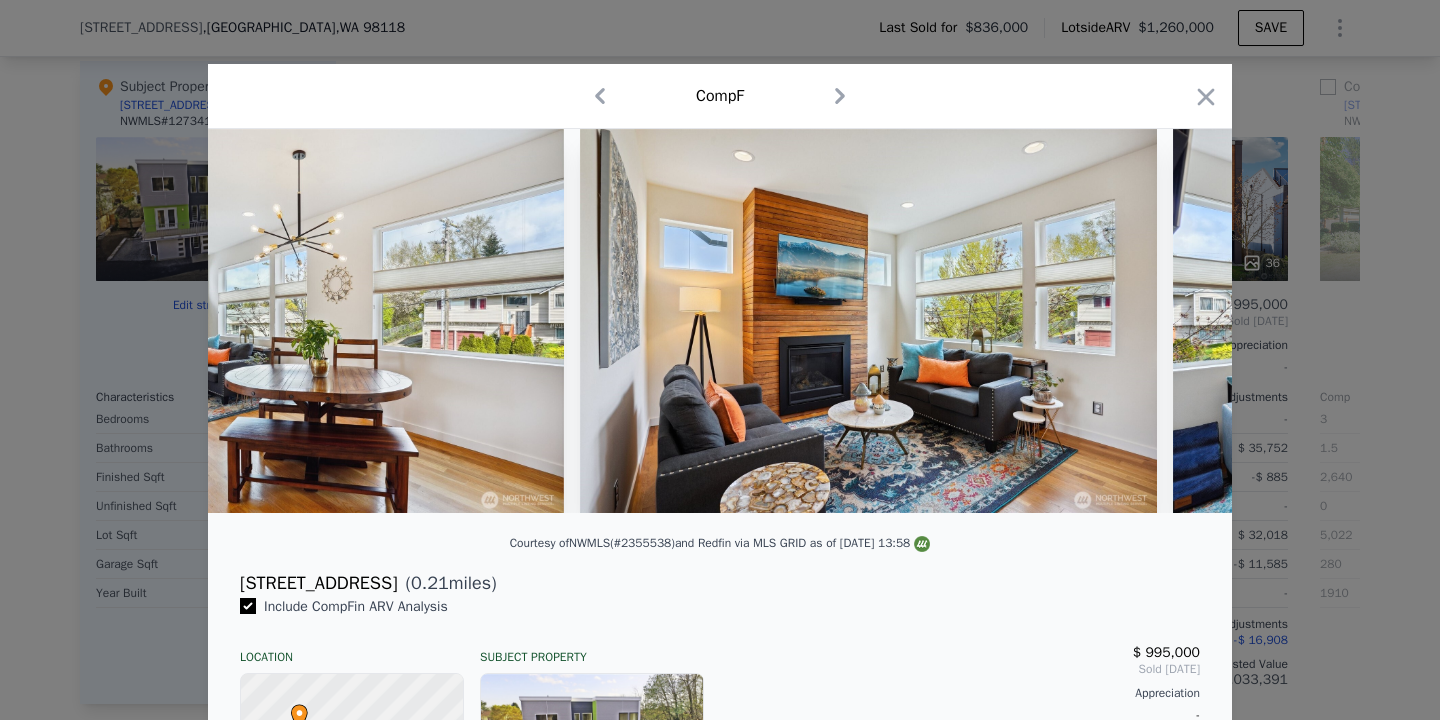 scroll, scrollTop: 0, scrollLeft: 1440, axis: horizontal 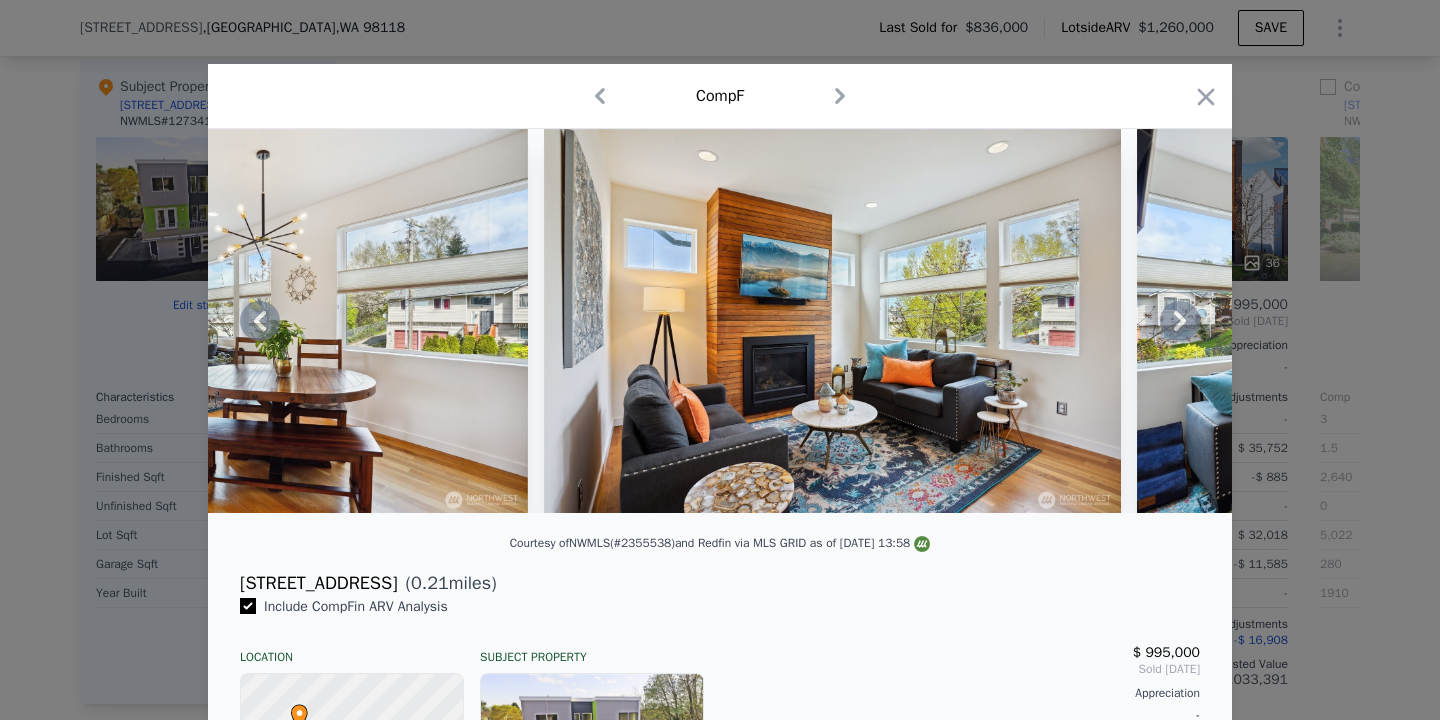 click 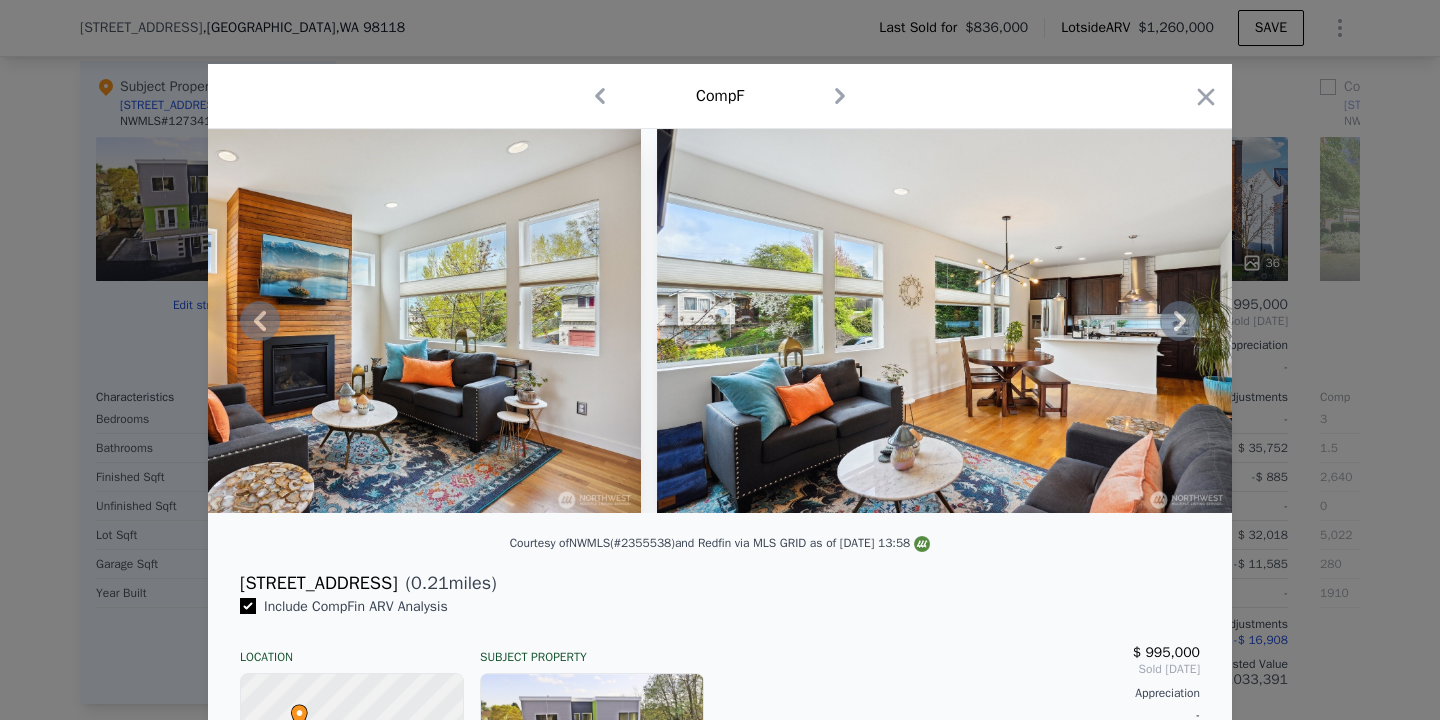 click 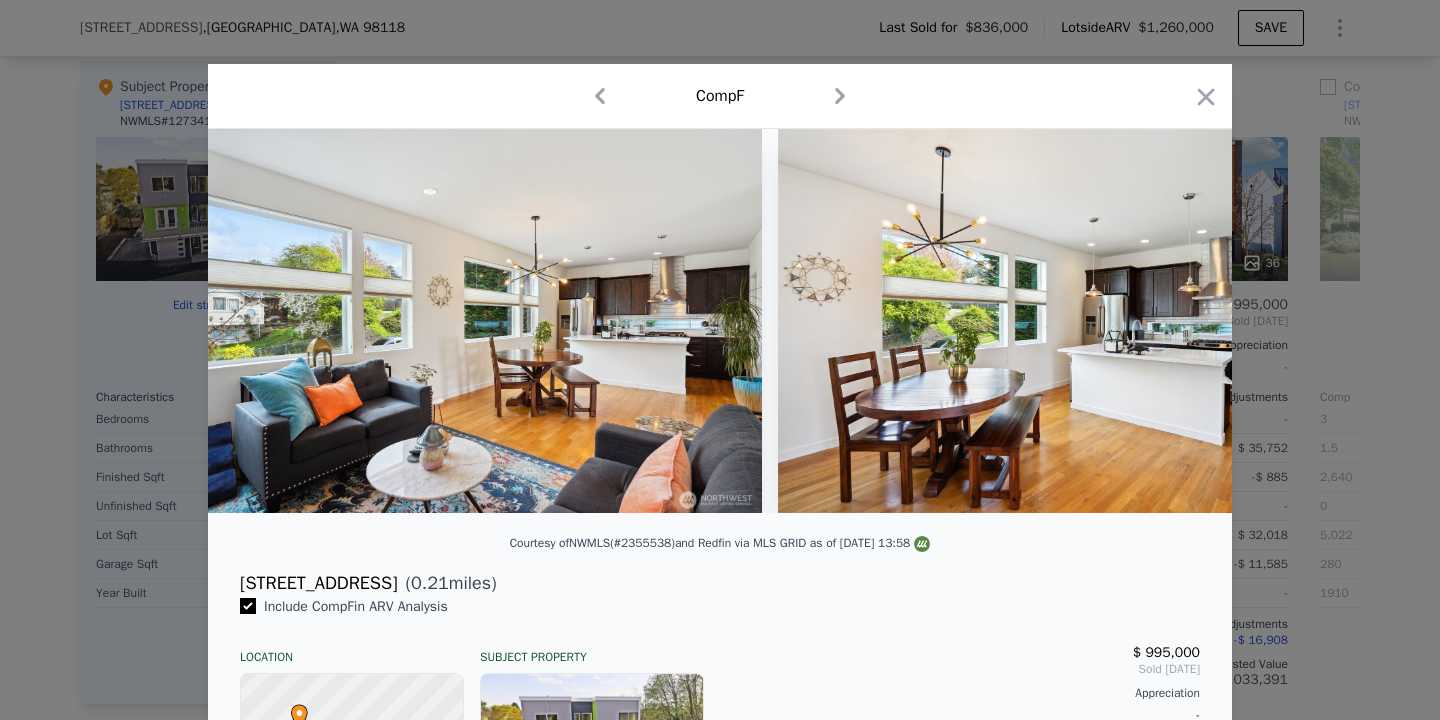 scroll, scrollTop: 0, scrollLeft: 2400, axis: horizontal 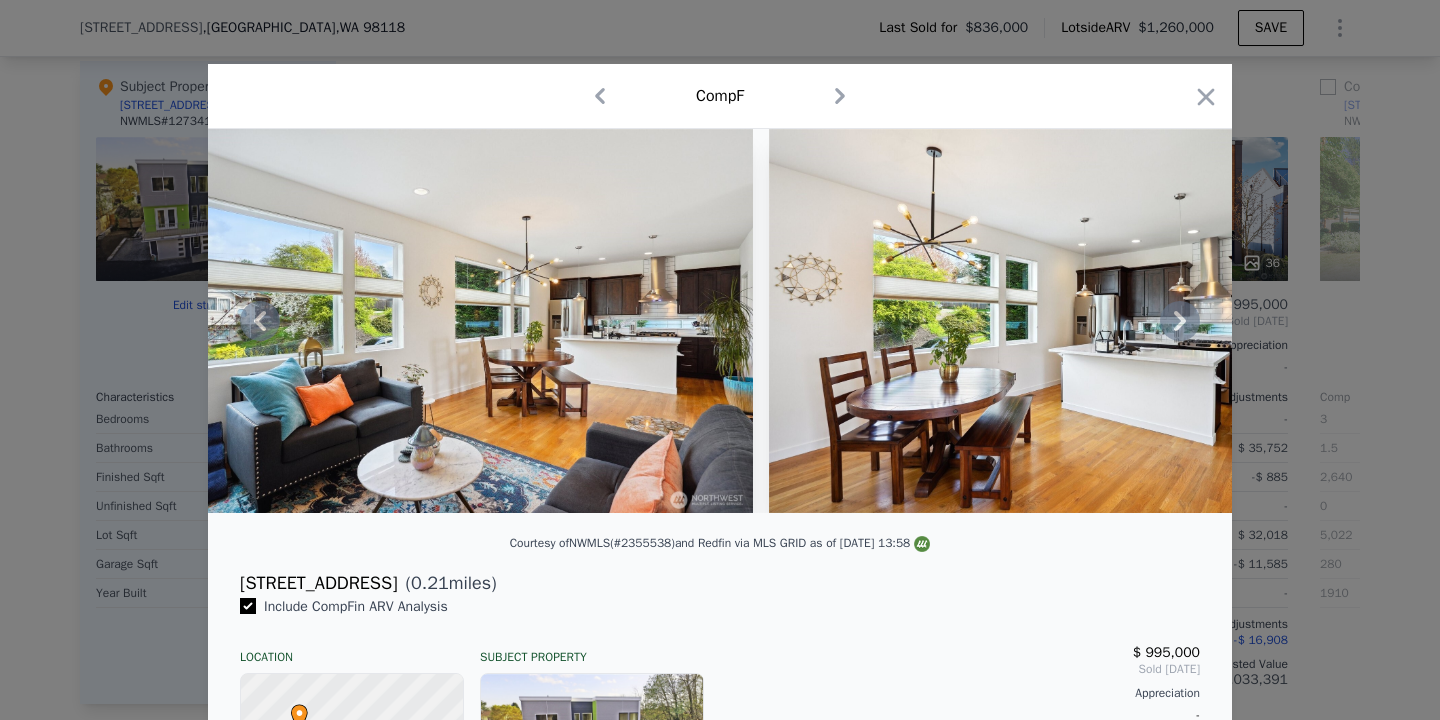 click 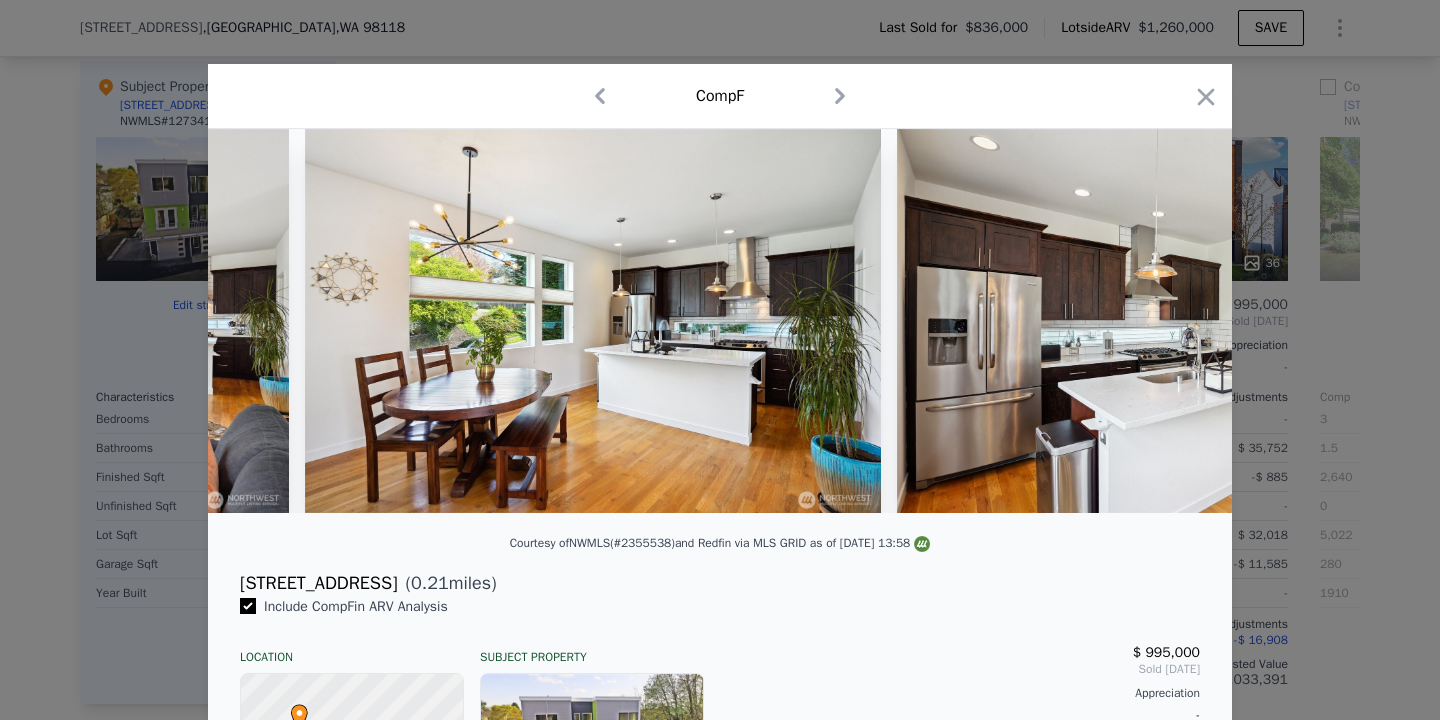 scroll, scrollTop: 0, scrollLeft: 2880, axis: horizontal 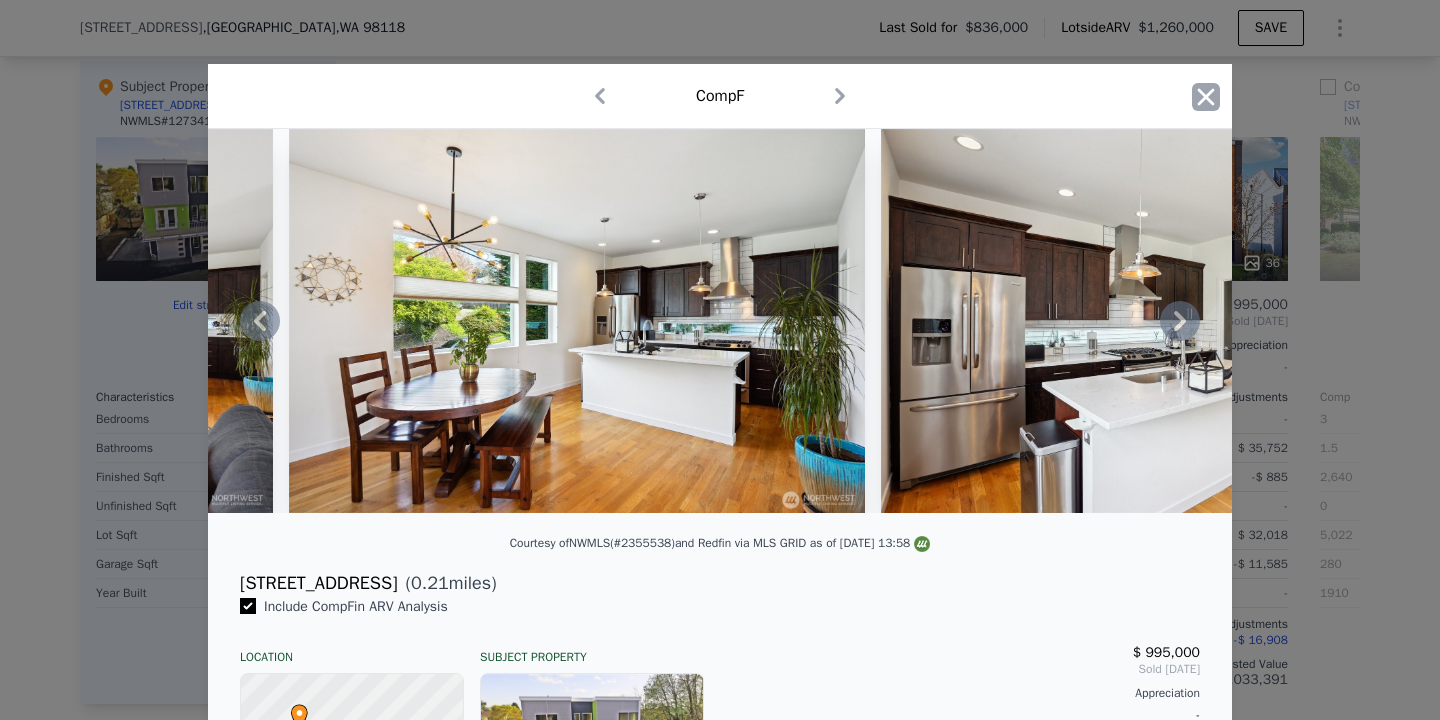 click 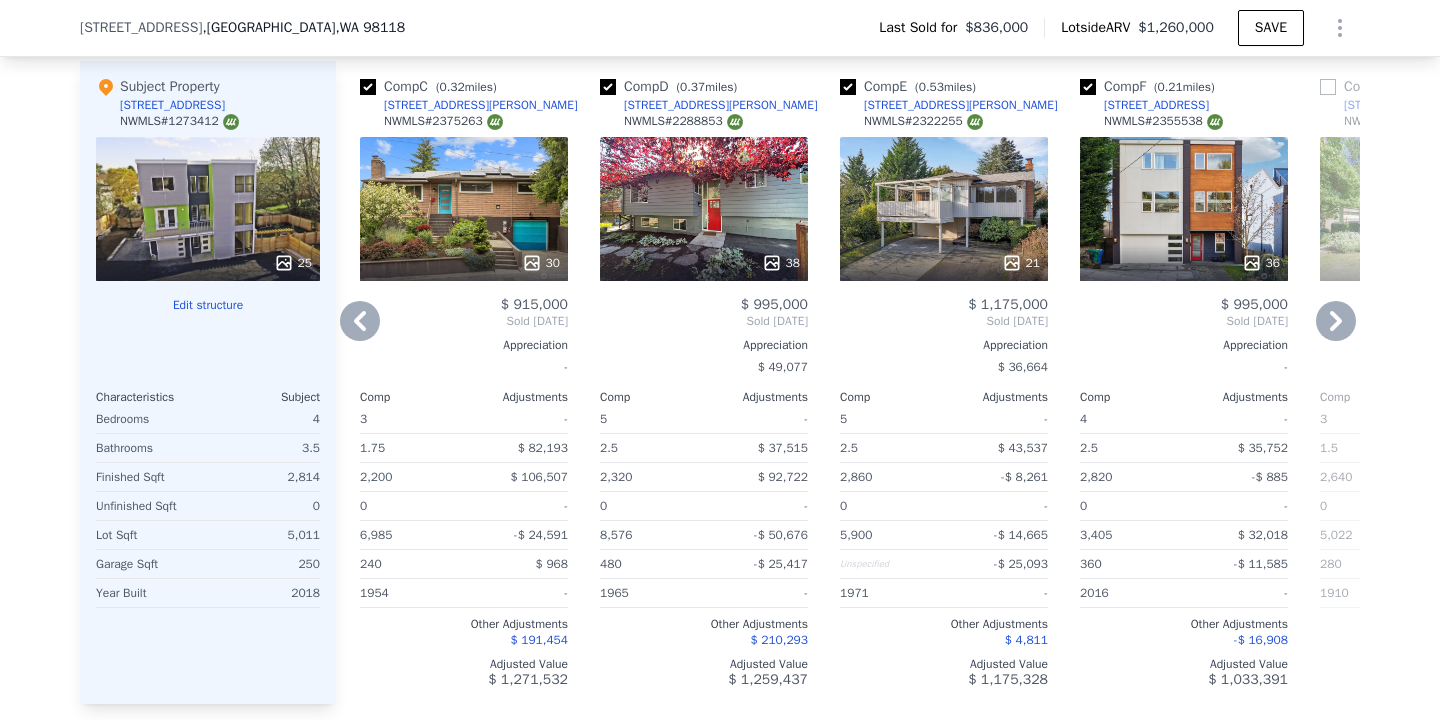 click 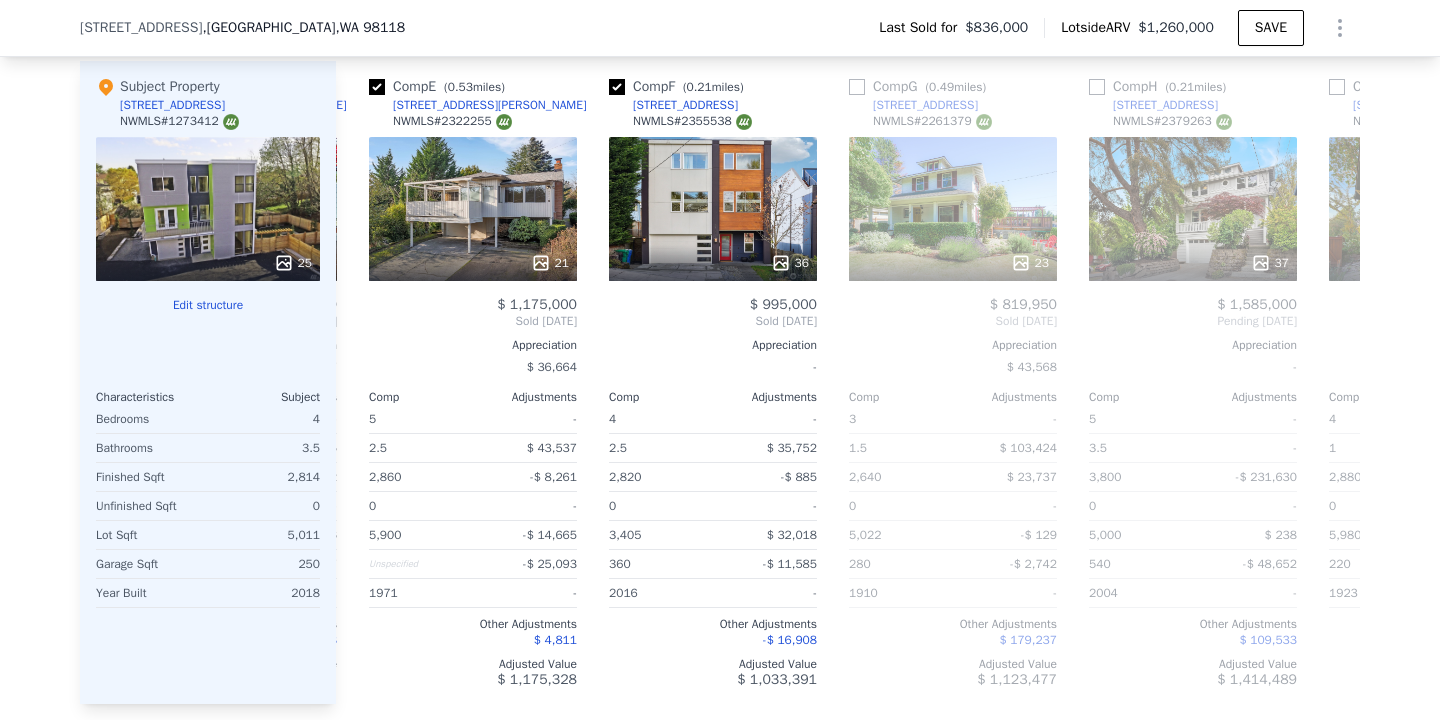 scroll, scrollTop: 0, scrollLeft: 960, axis: horizontal 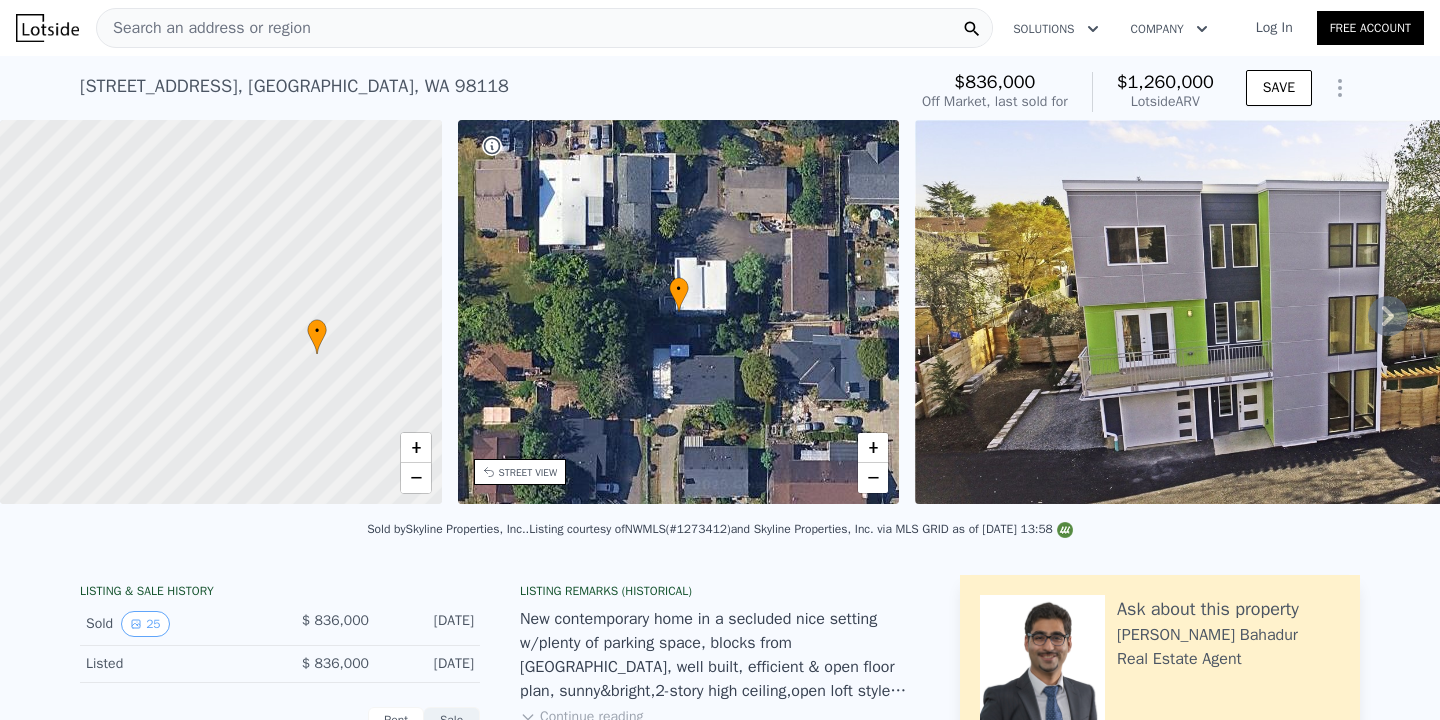 click on "Search an address or region" at bounding box center [204, 28] 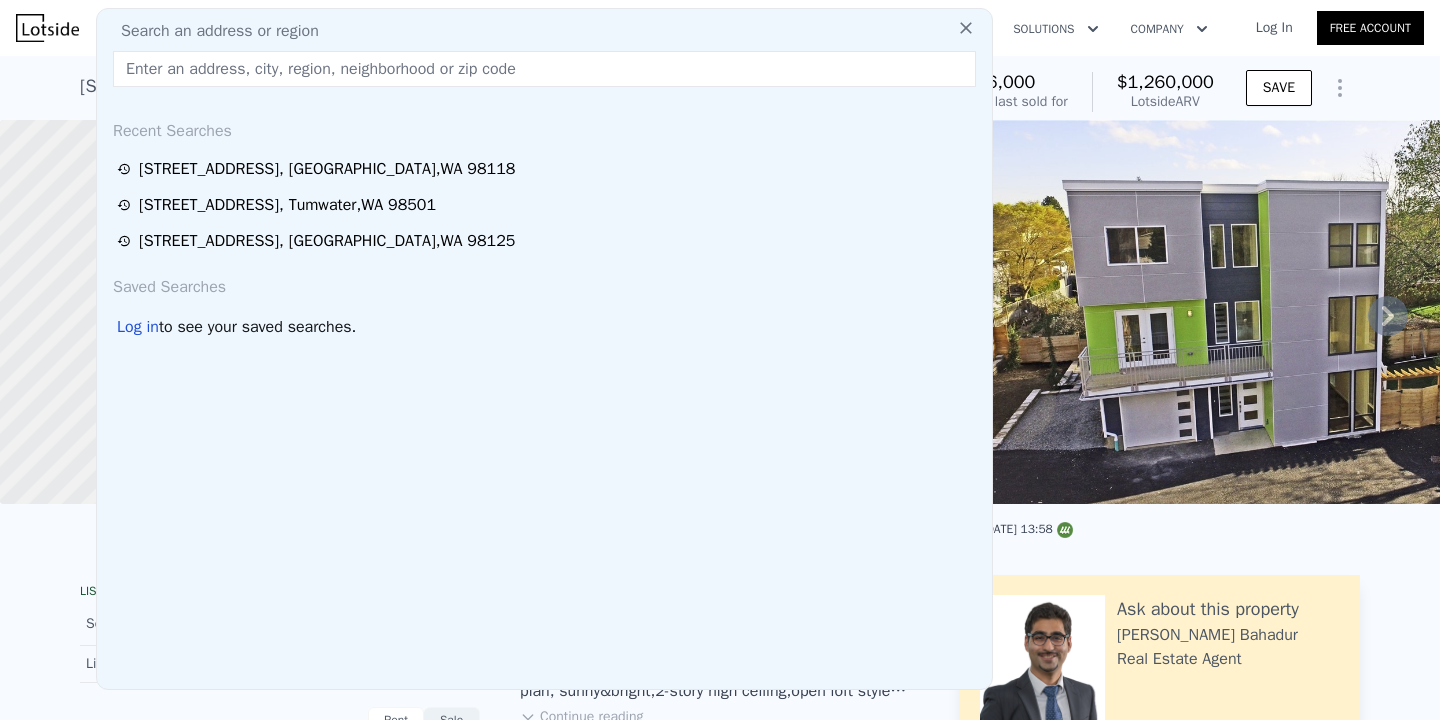 click at bounding box center (544, 69) 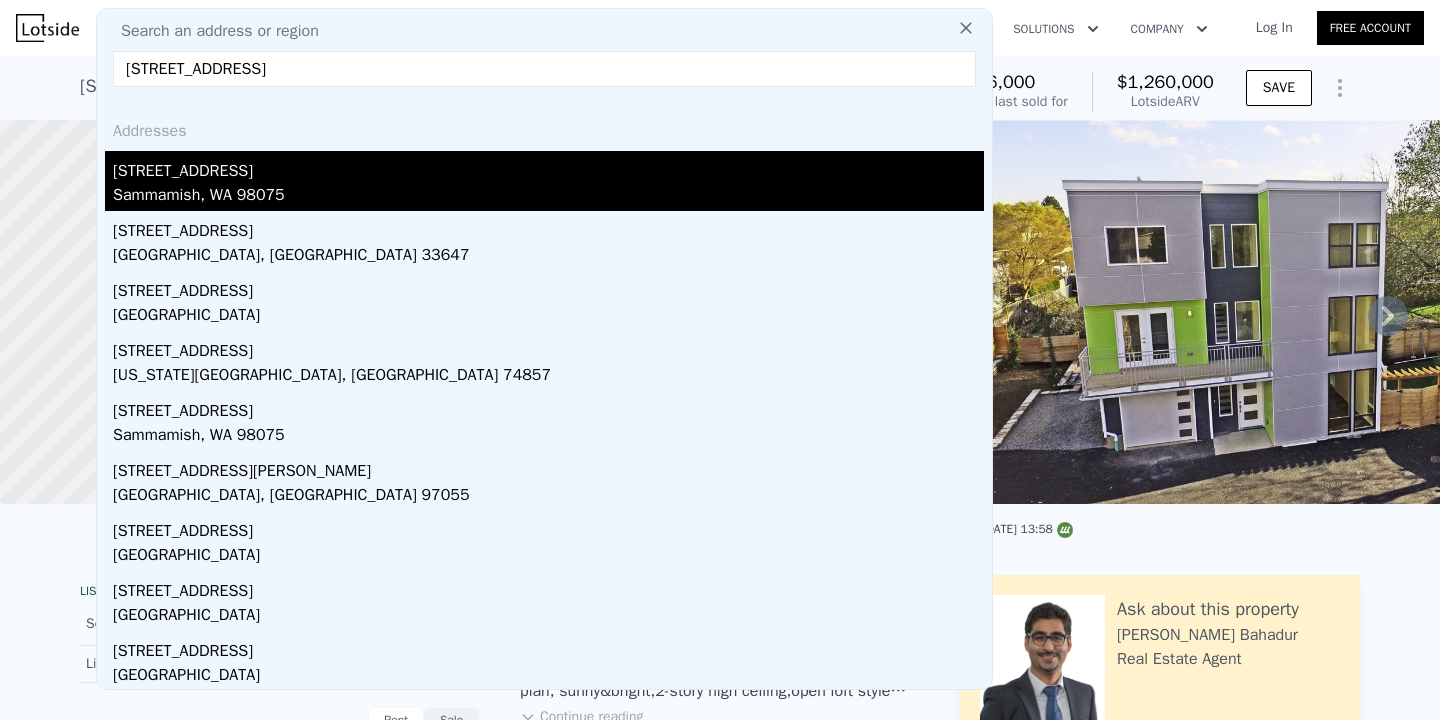 type on "[STREET_ADDRESS]" 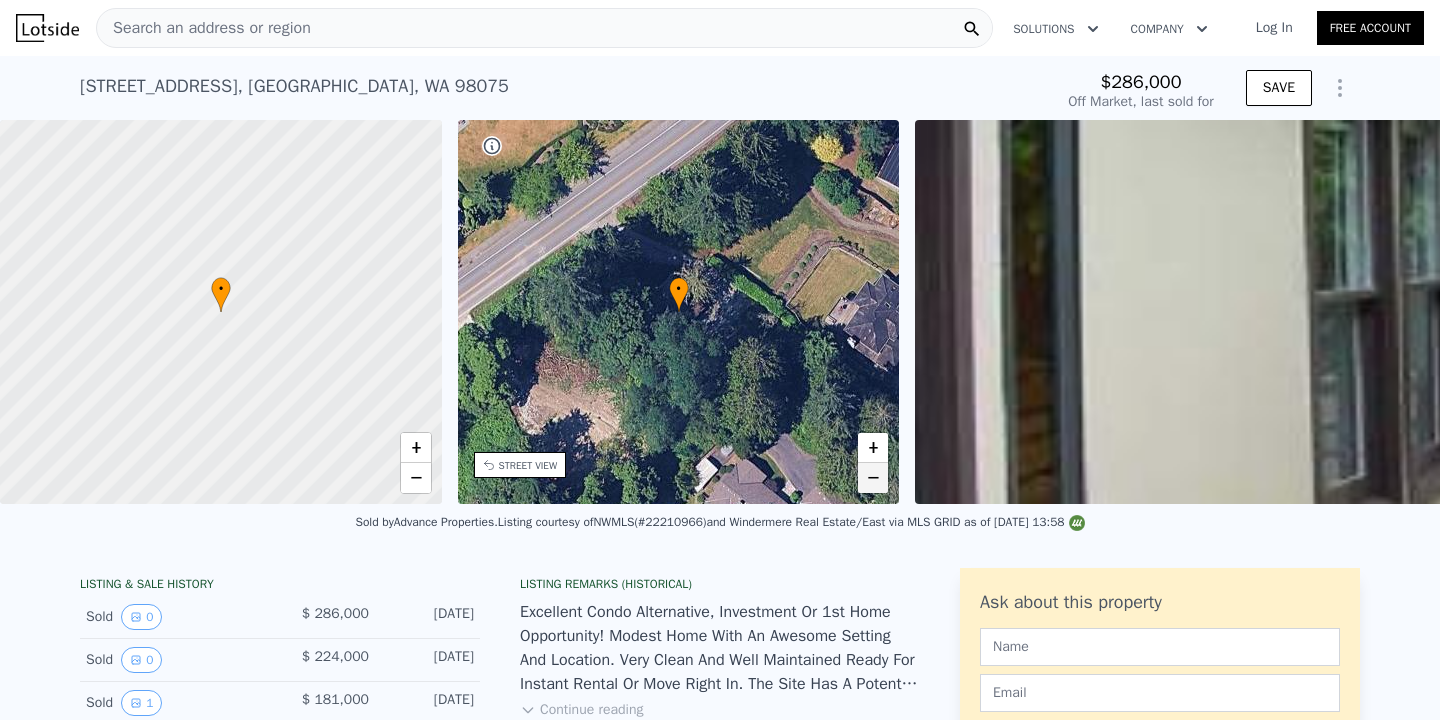 click on "−" at bounding box center (873, 478) 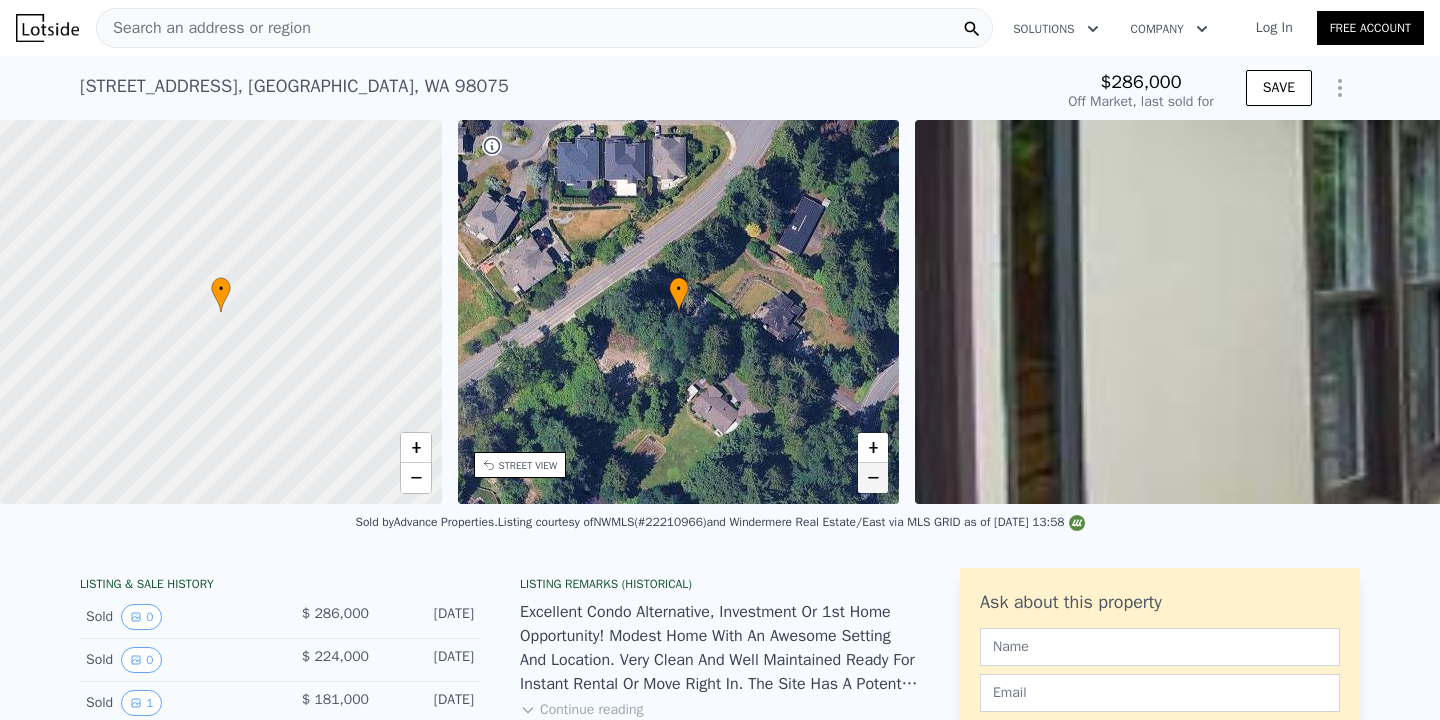 click on "−" at bounding box center [873, 478] 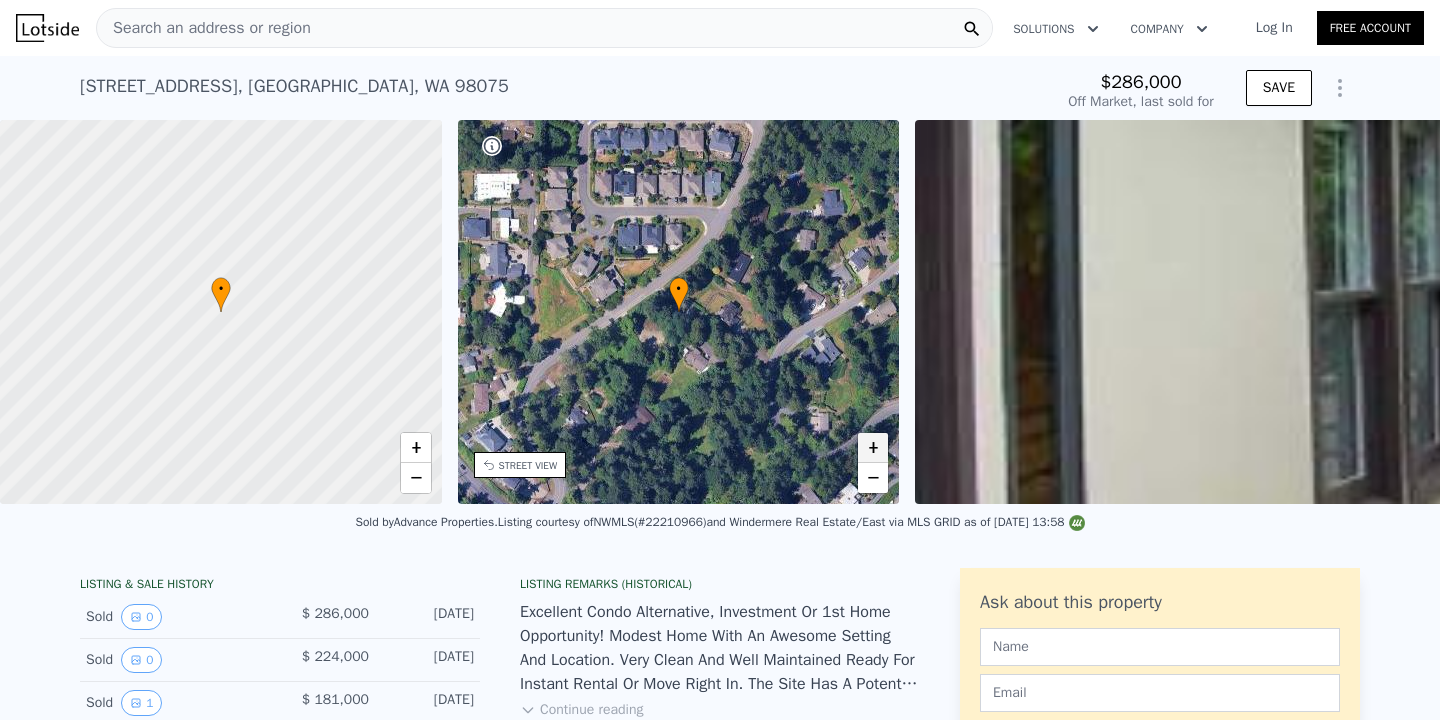 click on "+" at bounding box center [873, 448] 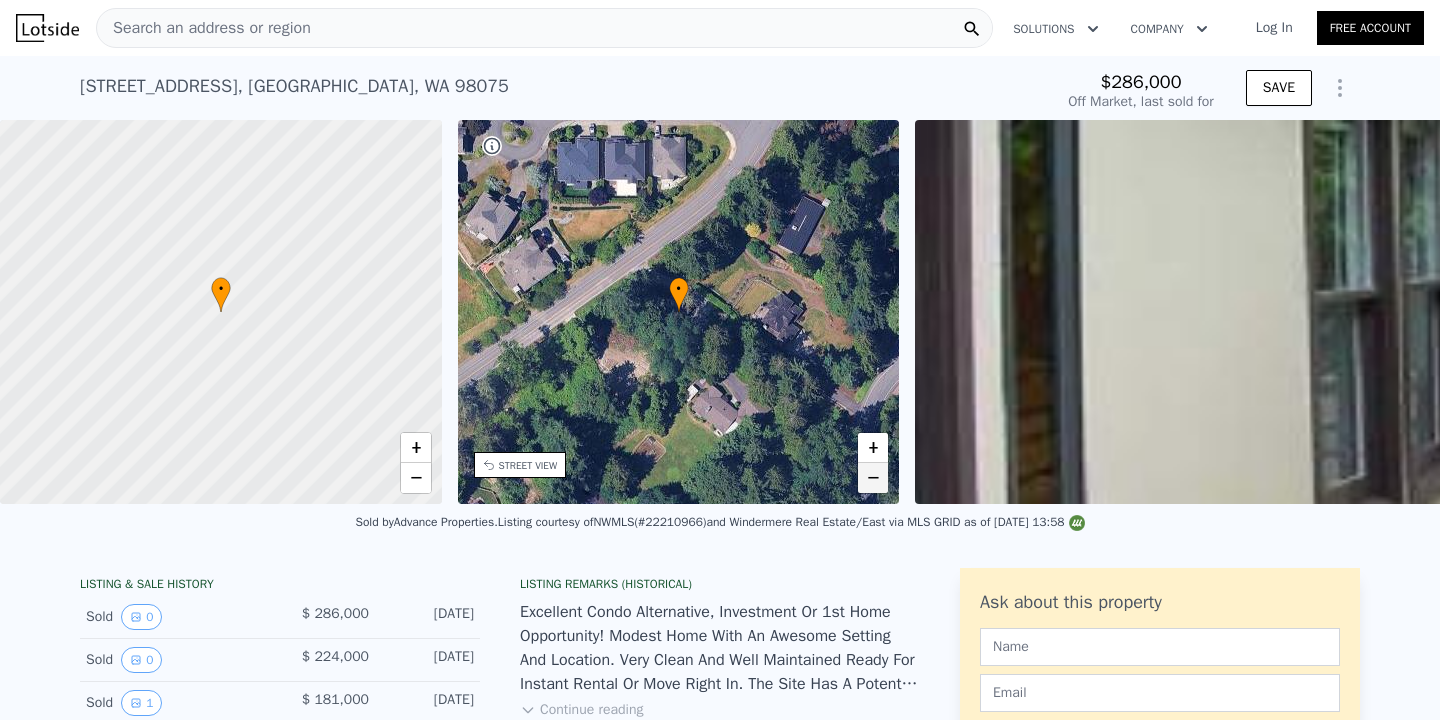 click on "−" at bounding box center (873, 478) 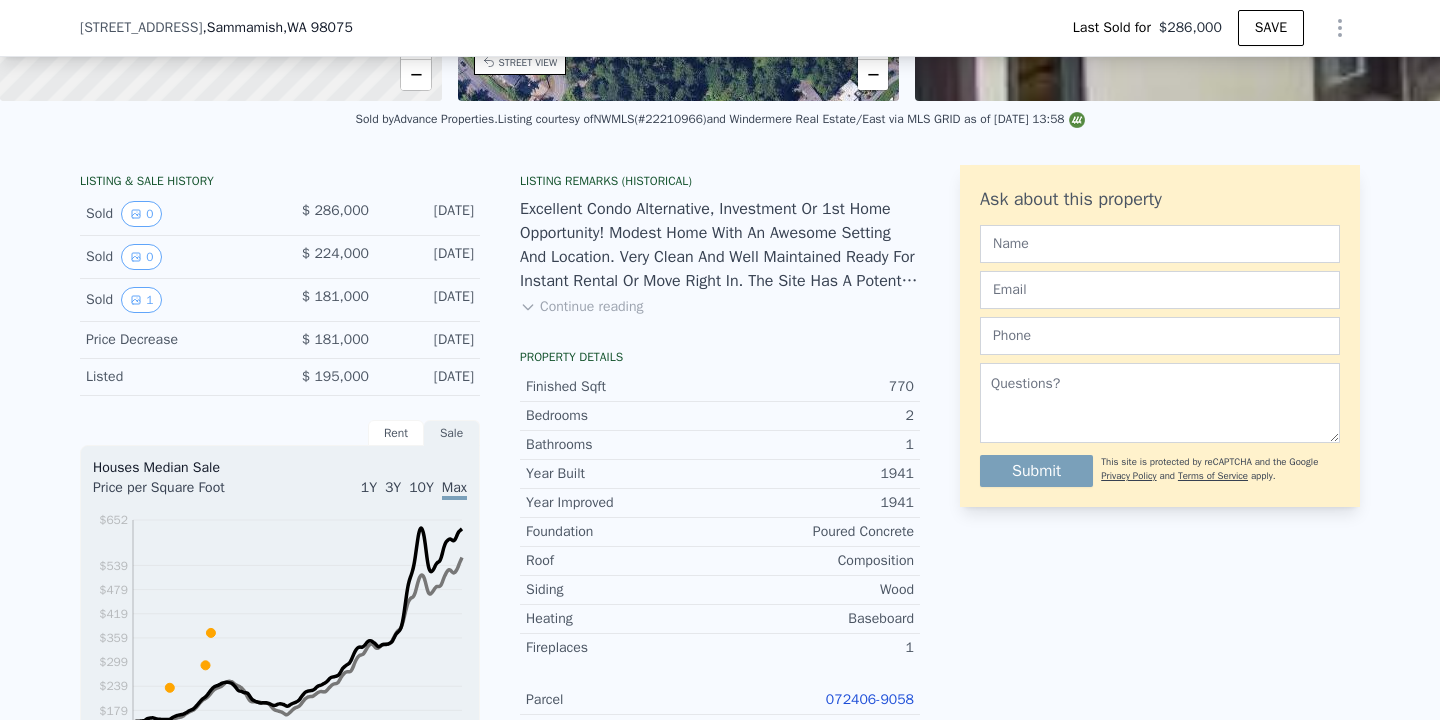 scroll, scrollTop: 395, scrollLeft: 0, axis: vertical 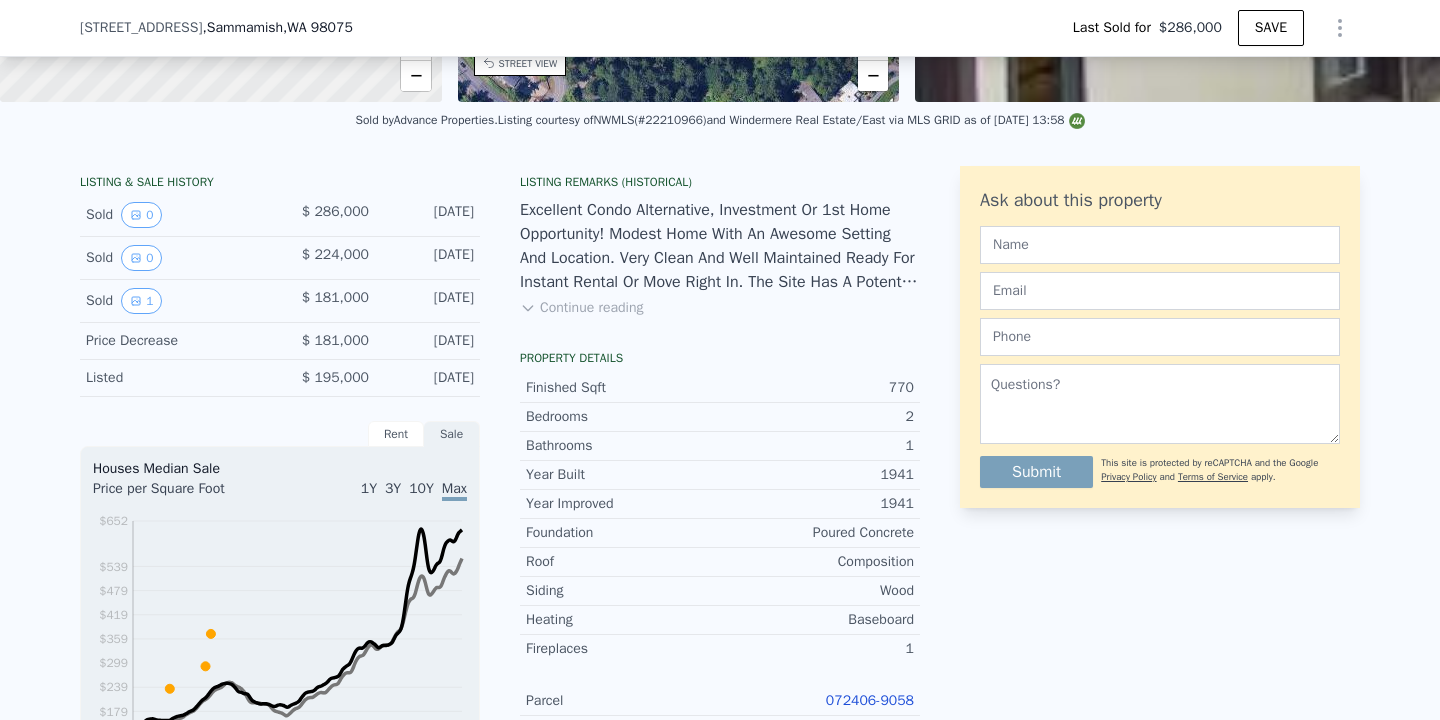 click on "Continue reading" at bounding box center (581, 308) 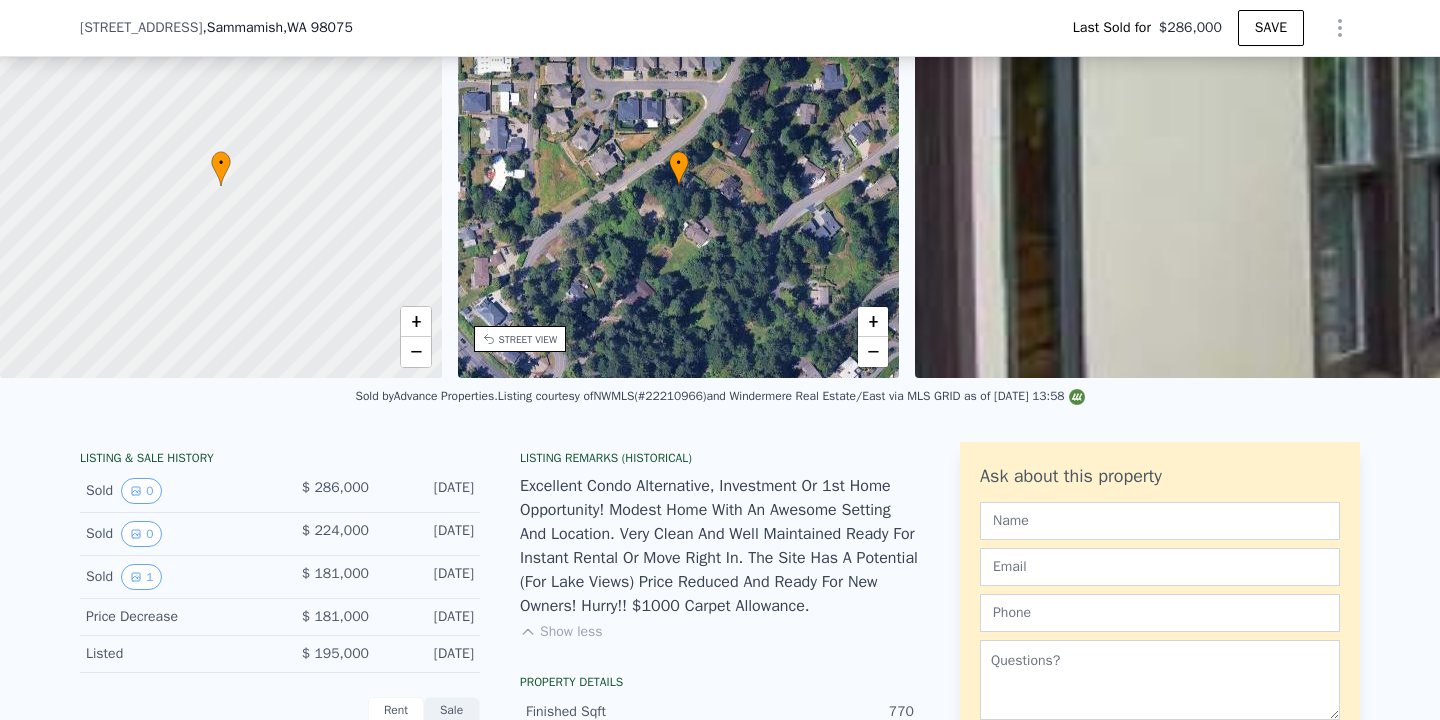 scroll, scrollTop: 90, scrollLeft: 0, axis: vertical 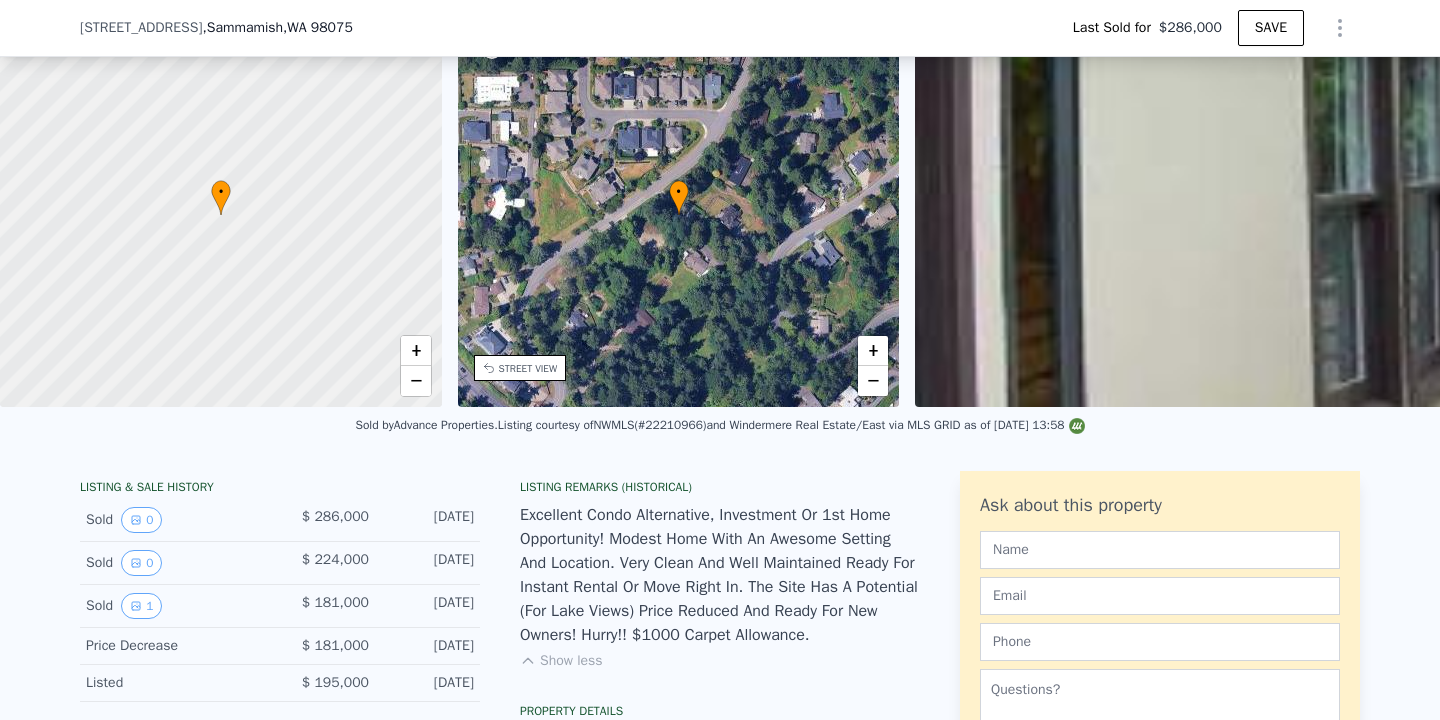 type on "$ 656,000" 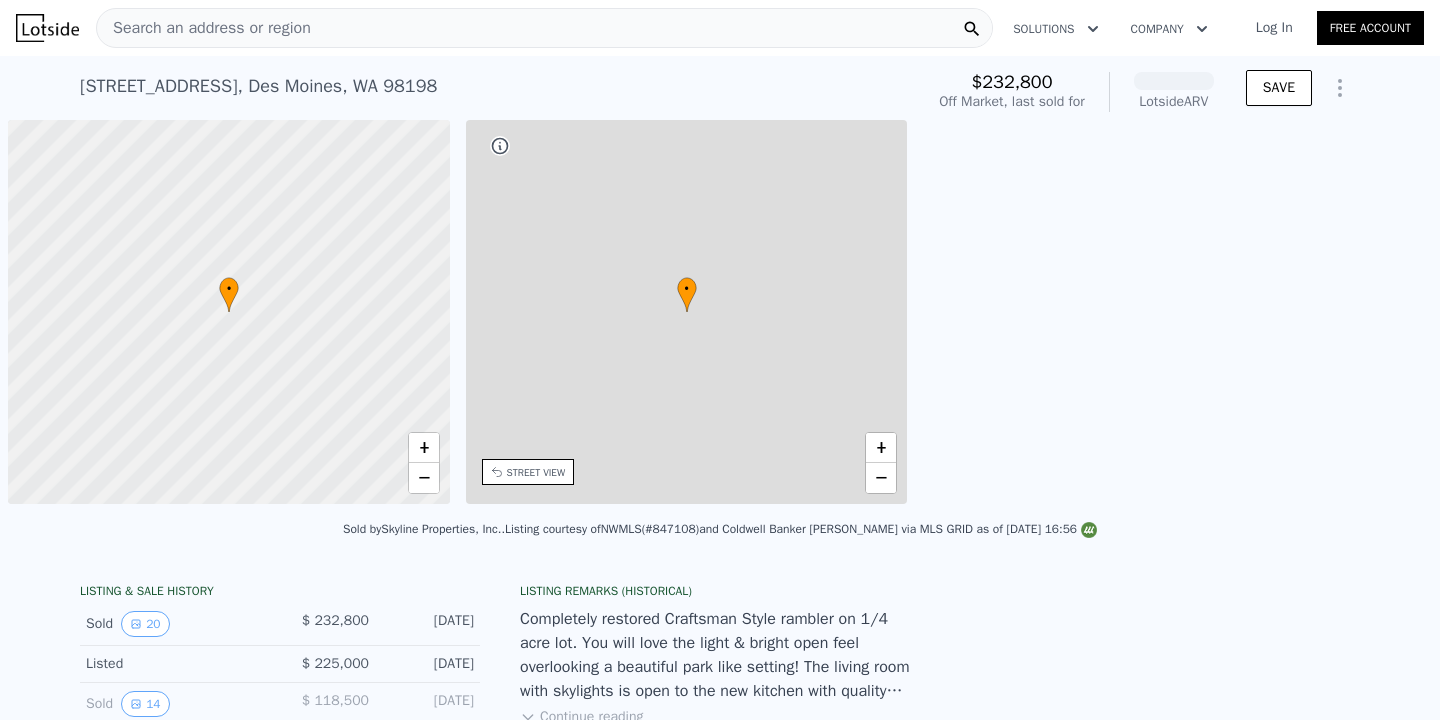 scroll, scrollTop: 0, scrollLeft: 0, axis: both 